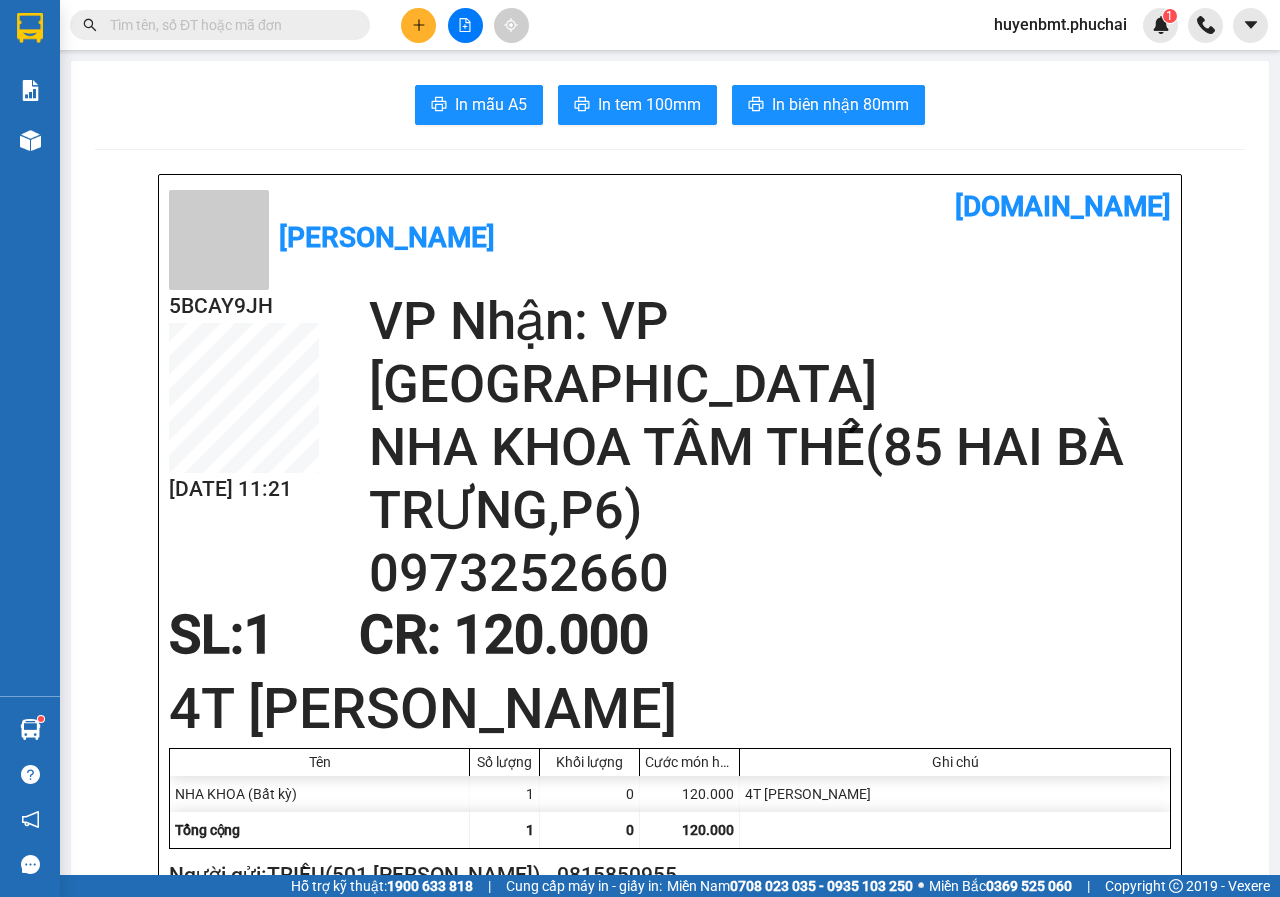 scroll, scrollTop: 0, scrollLeft: 0, axis: both 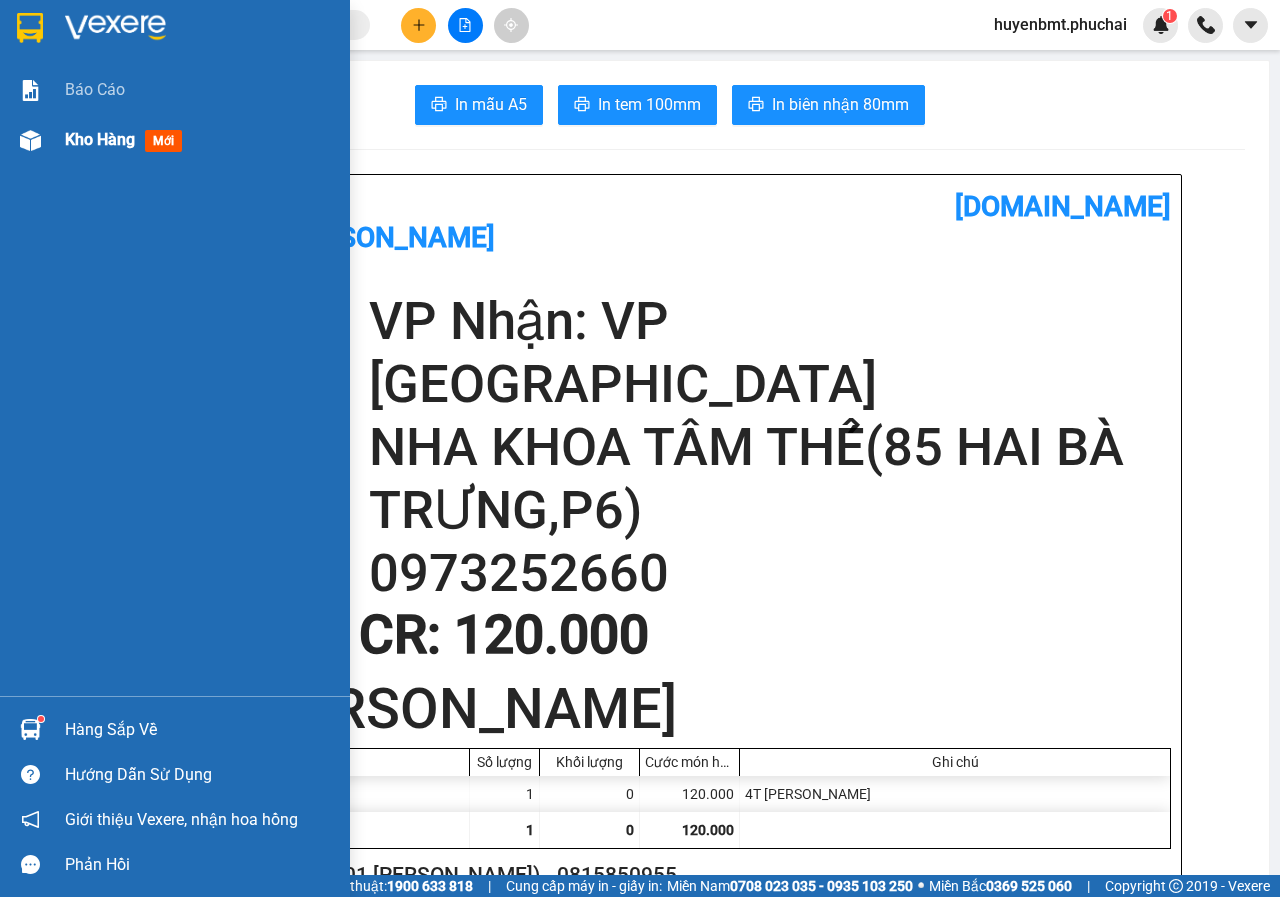 click at bounding box center [30, 140] 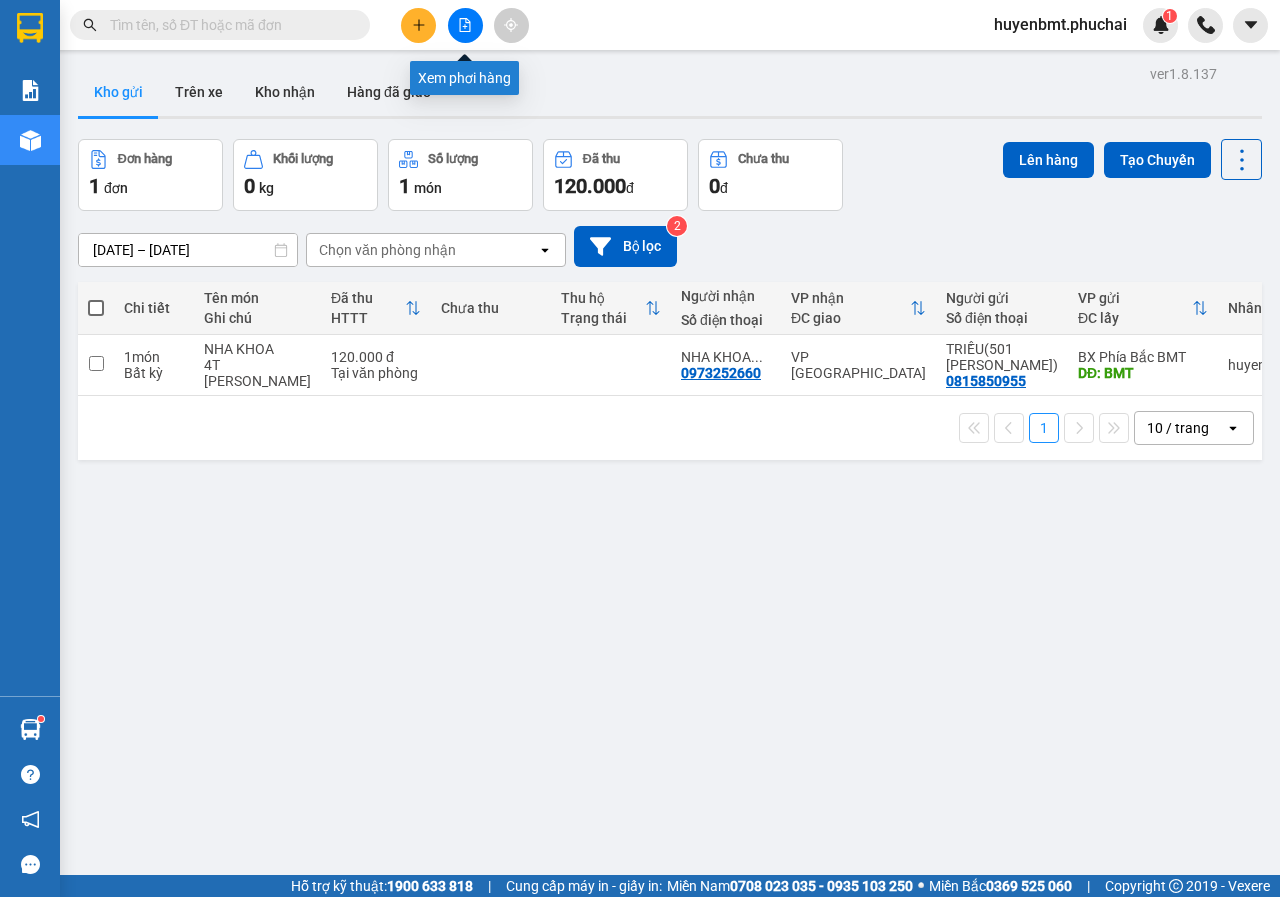 click at bounding box center [465, 25] 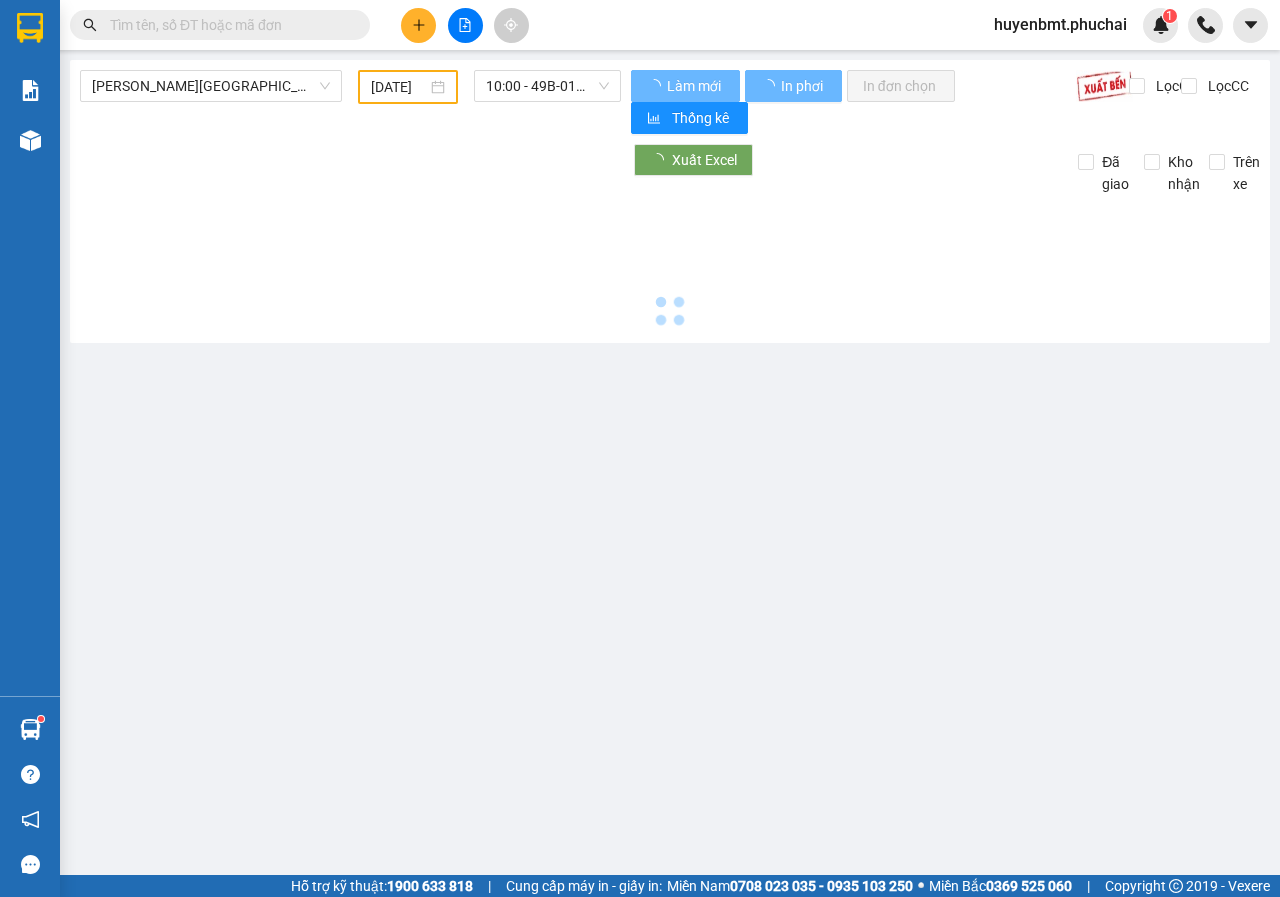 type on "[DATE]" 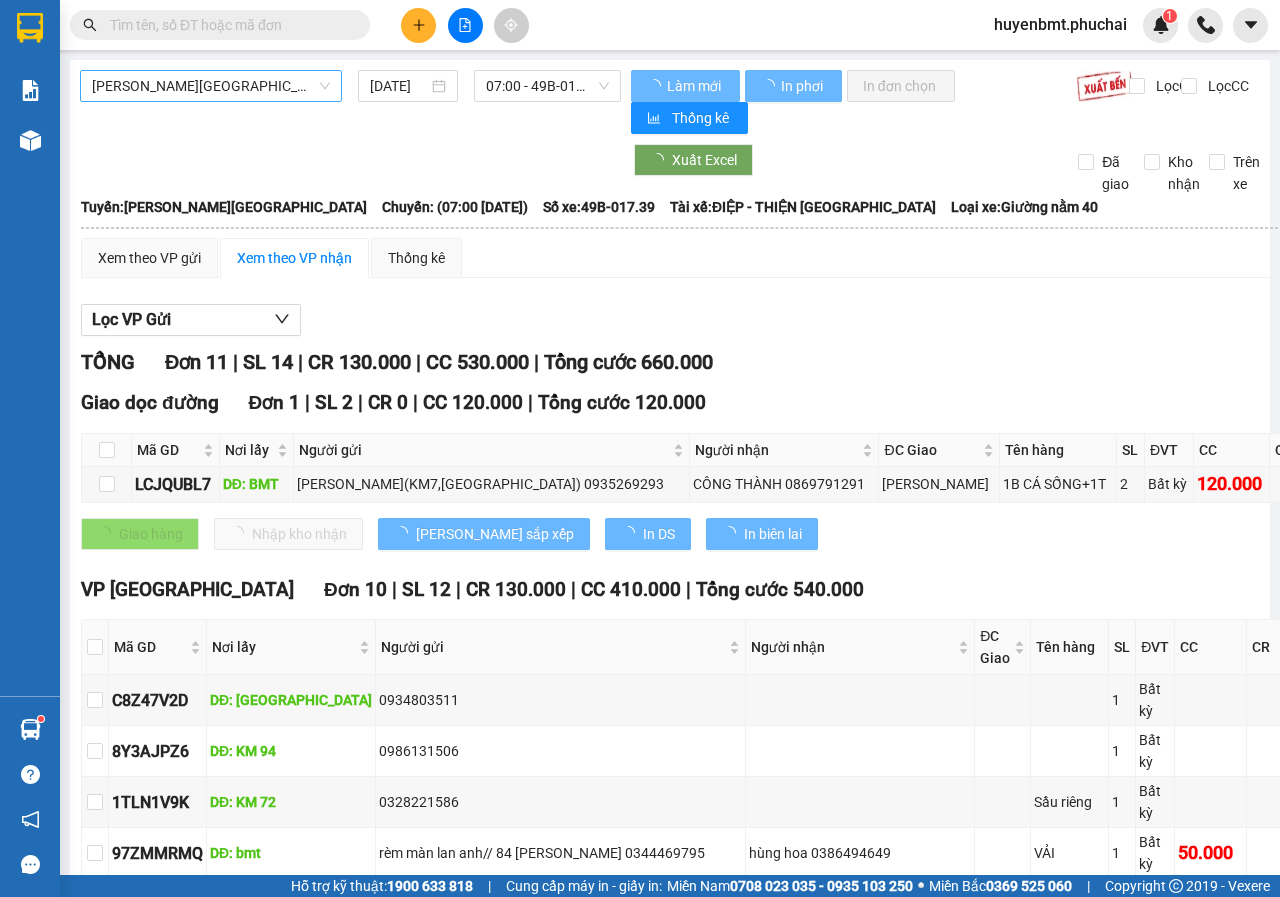 click on "[PERSON_NAME][GEOGRAPHIC_DATA]" at bounding box center [211, 86] 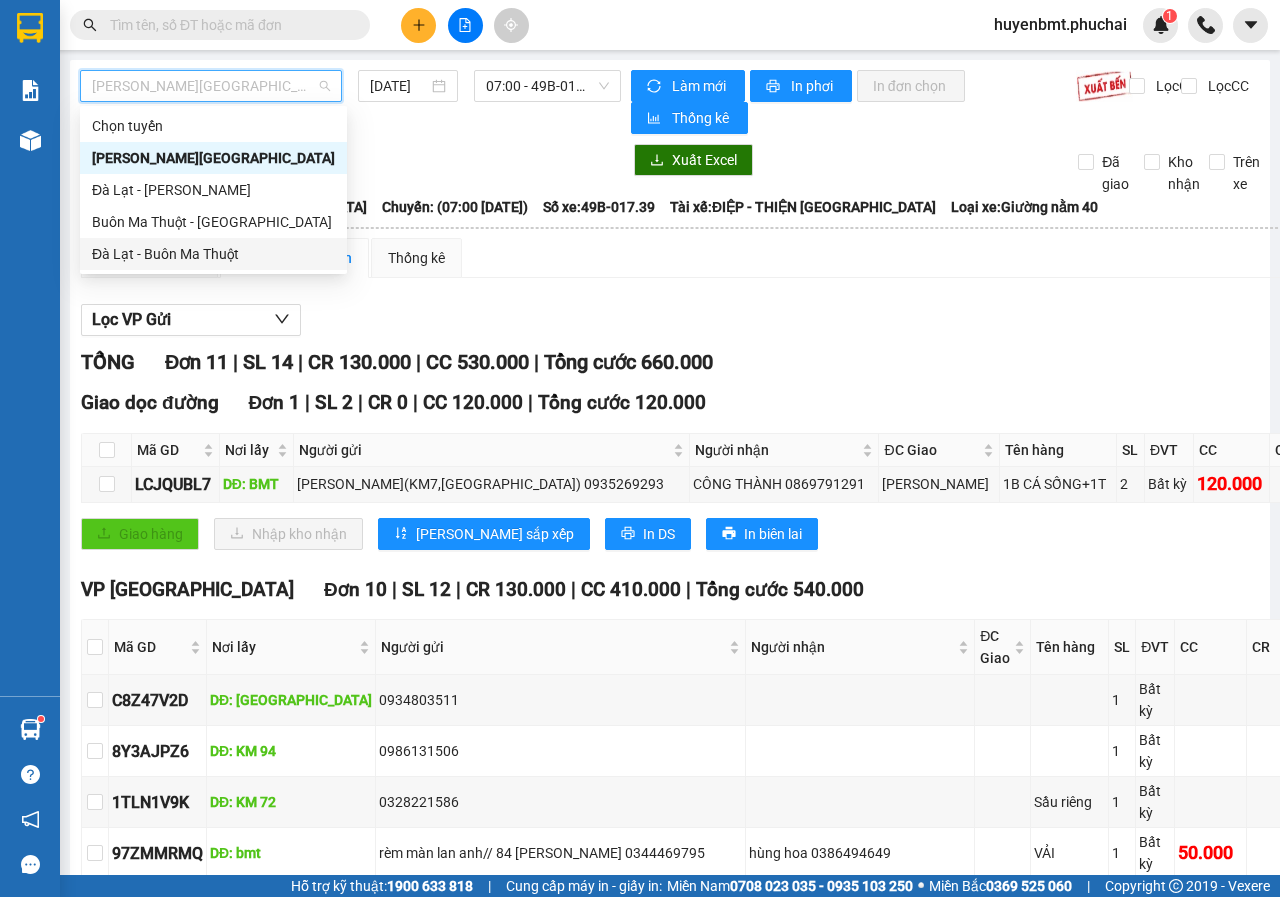 click on "Đà Lạt - Buôn Ma Thuột" at bounding box center (213, 254) 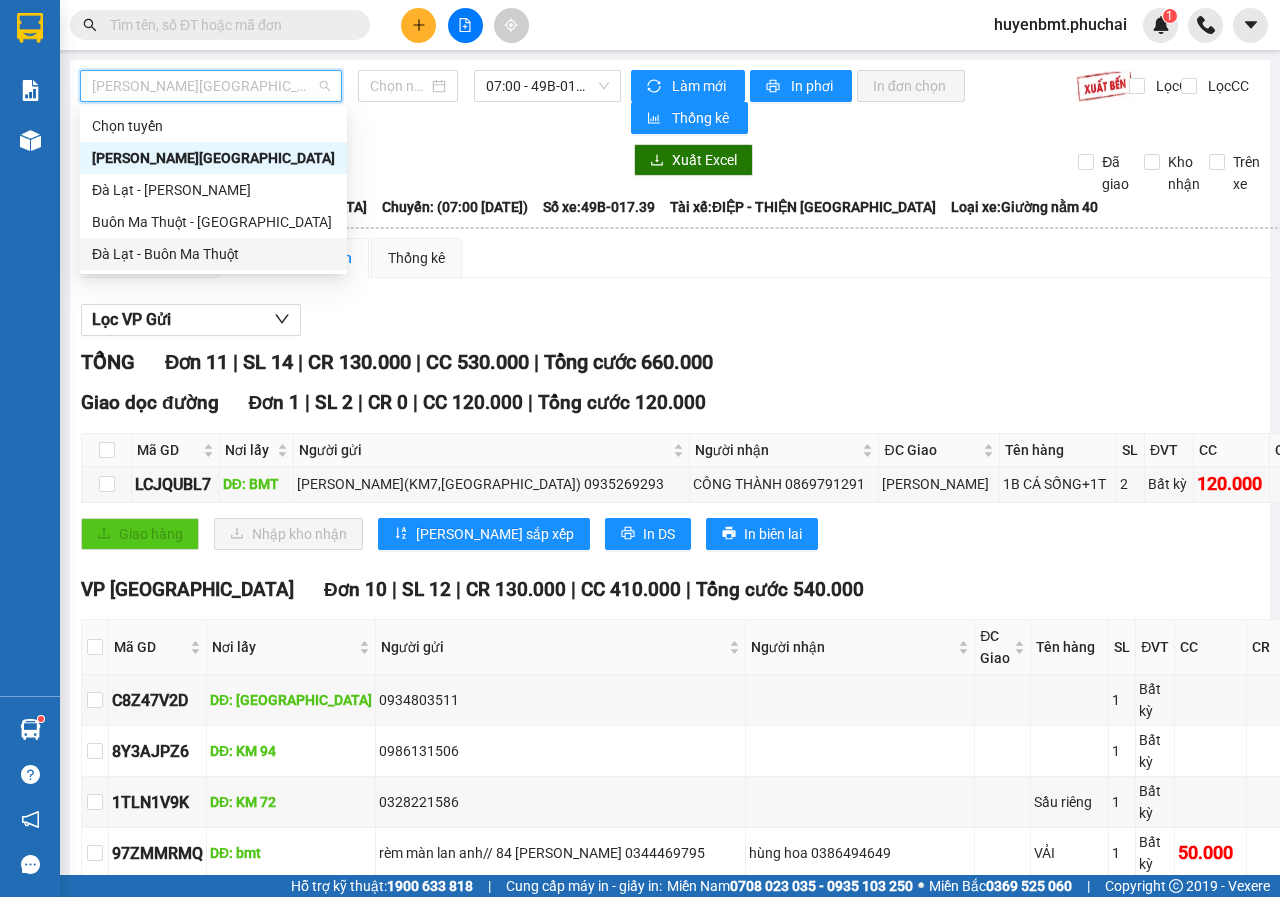 type on "[DATE]" 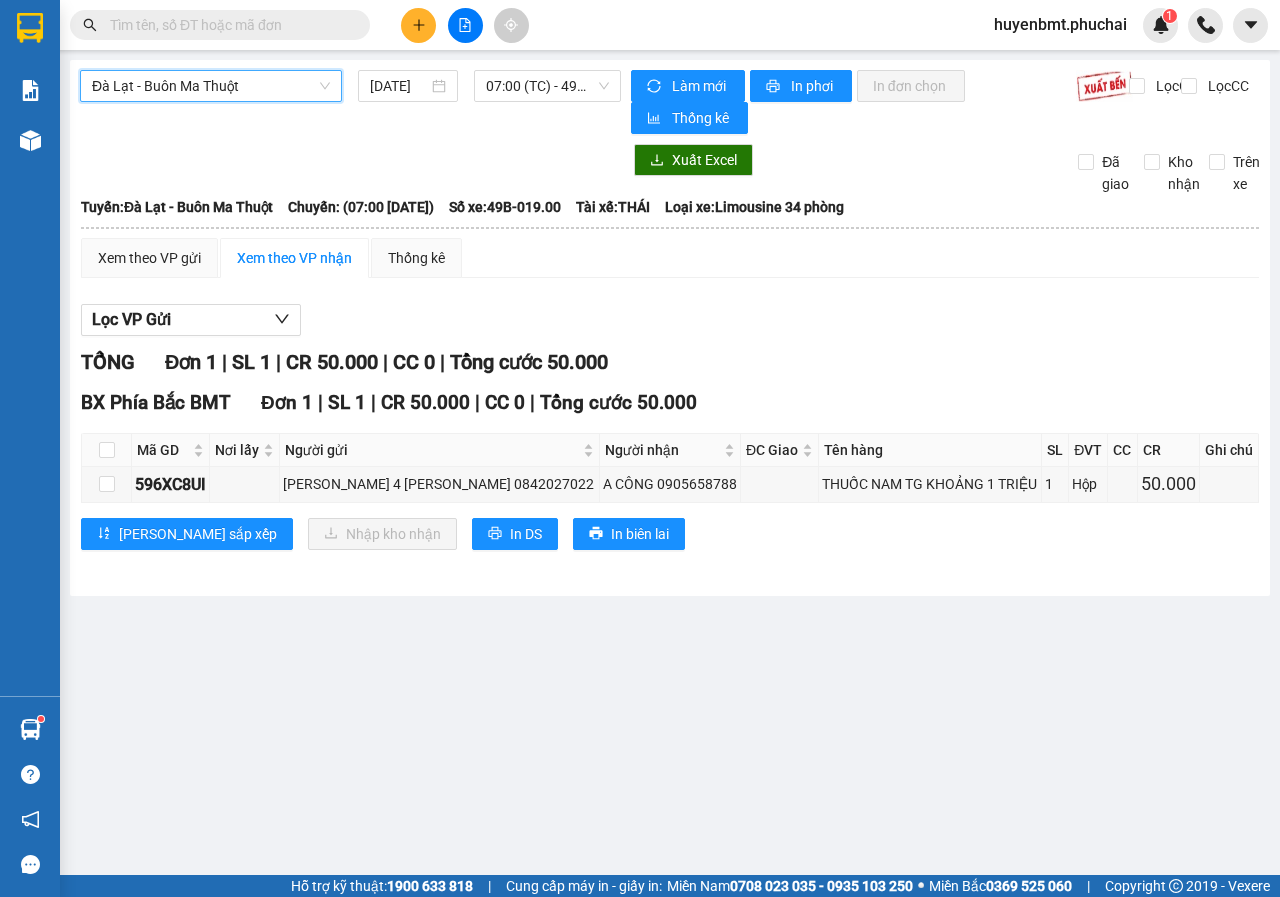 drag, startPoint x: 549, startPoint y: 91, endPoint x: 559, endPoint y: 102, distance: 14.866069 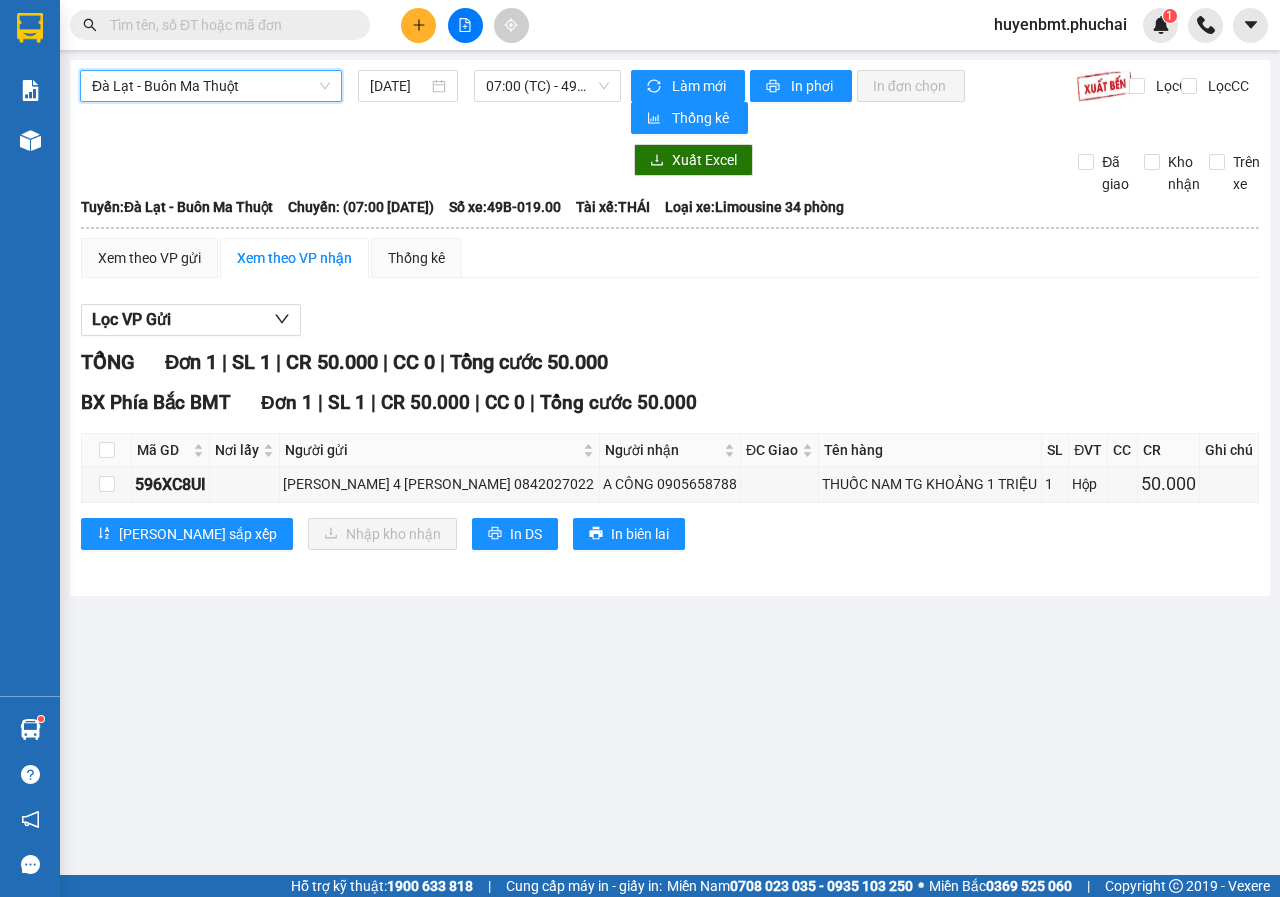click on "07:00   (TC)   - 49B-019.00" at bounding box center [547, 86] 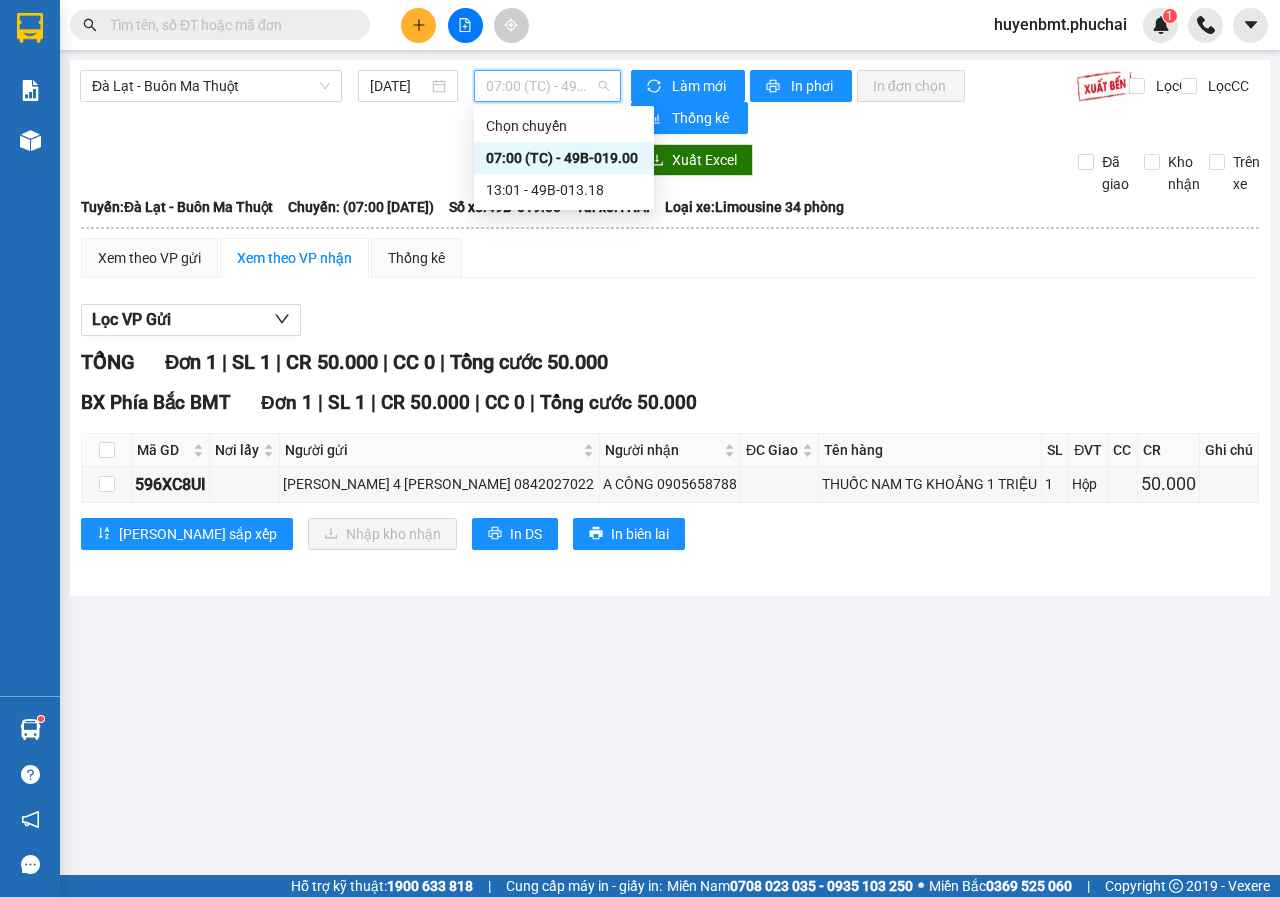 click on "Đà Lạt - Buôn Ma Thuột [DATE] 07:00   (TC)   - 49B-019.00" at bounding box center (350, 102) 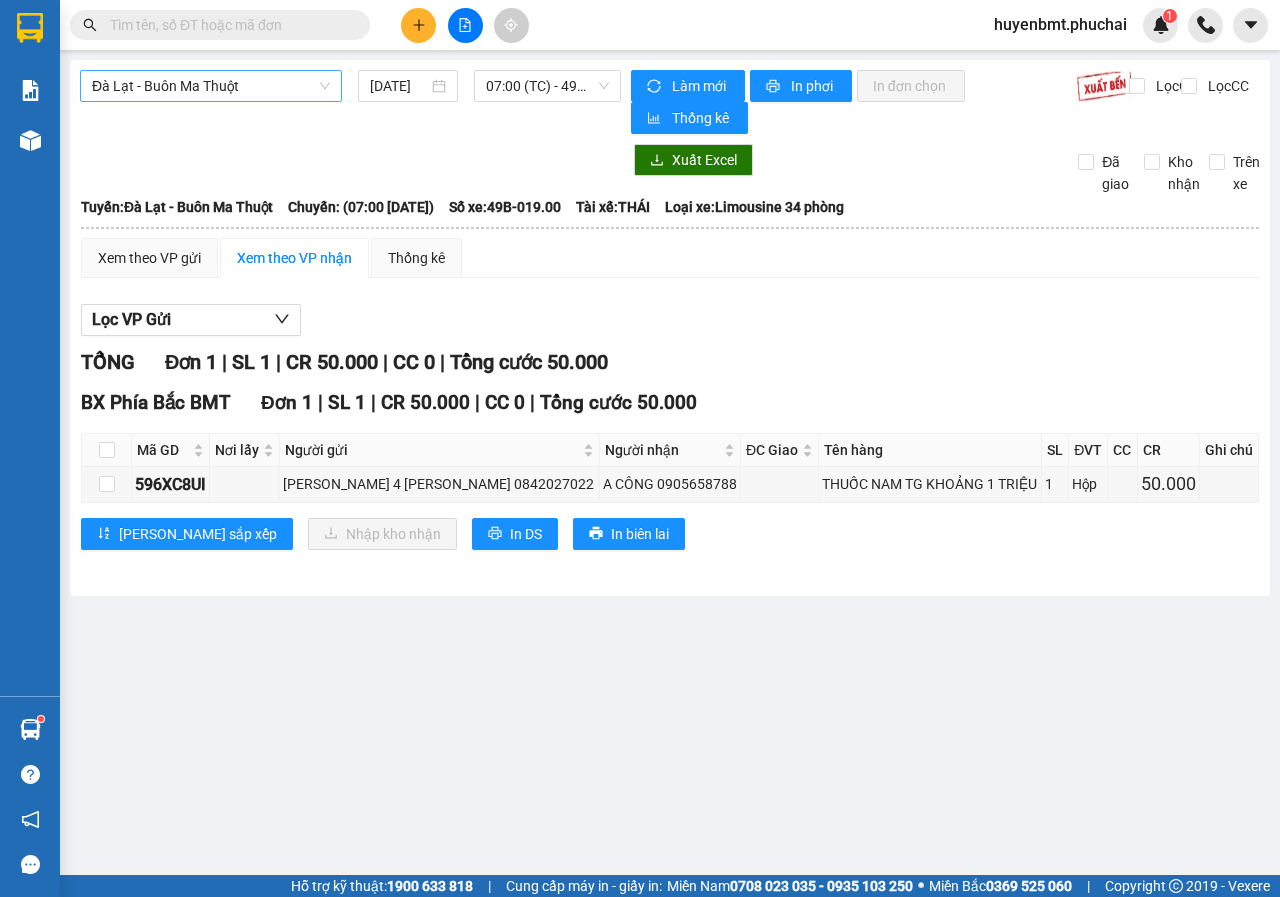 drag, startPoint x: 238, startPoint y: 75, endPoint x: 249, endPoint y: 99, distance: 26.400757 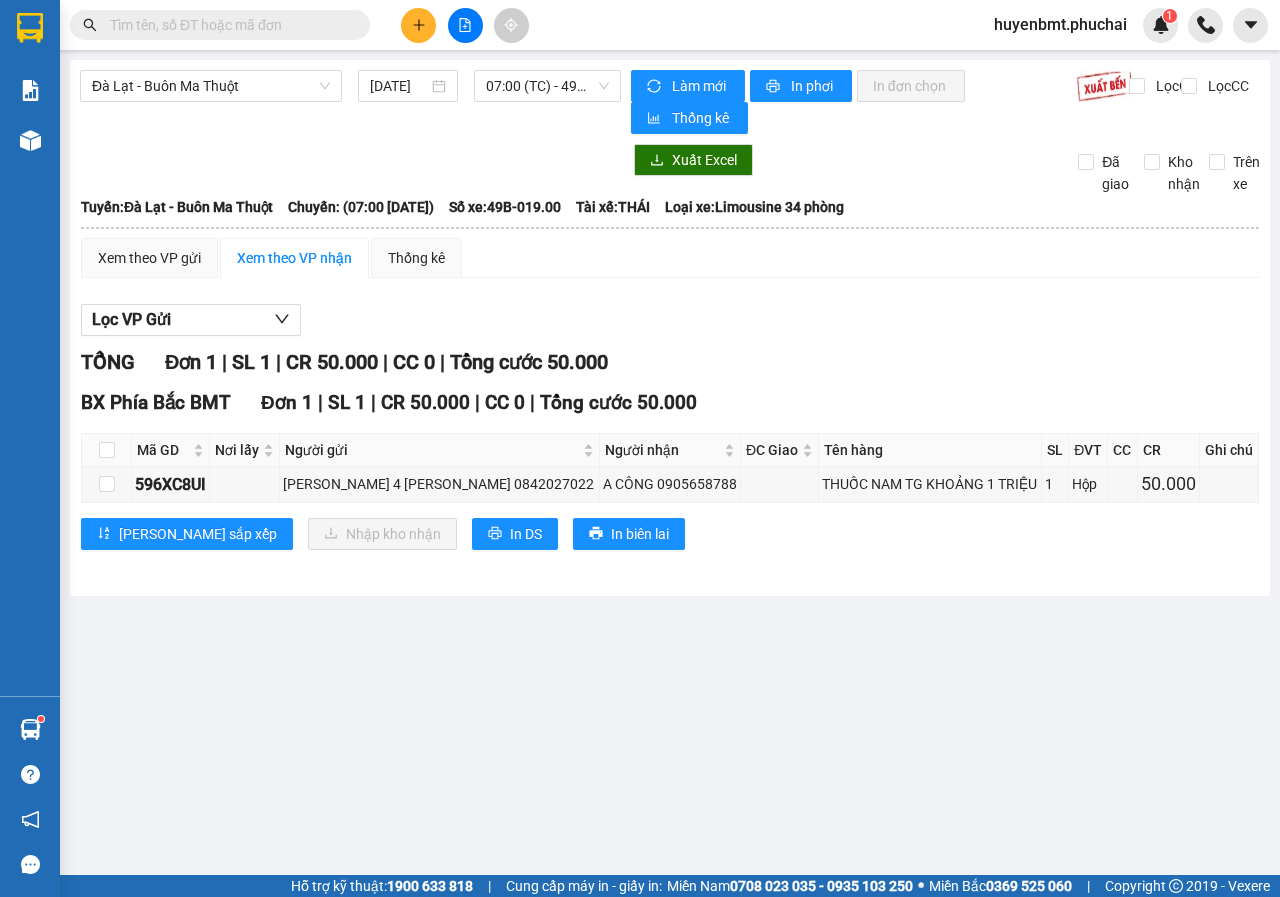 click at bounding box center (350, 160) 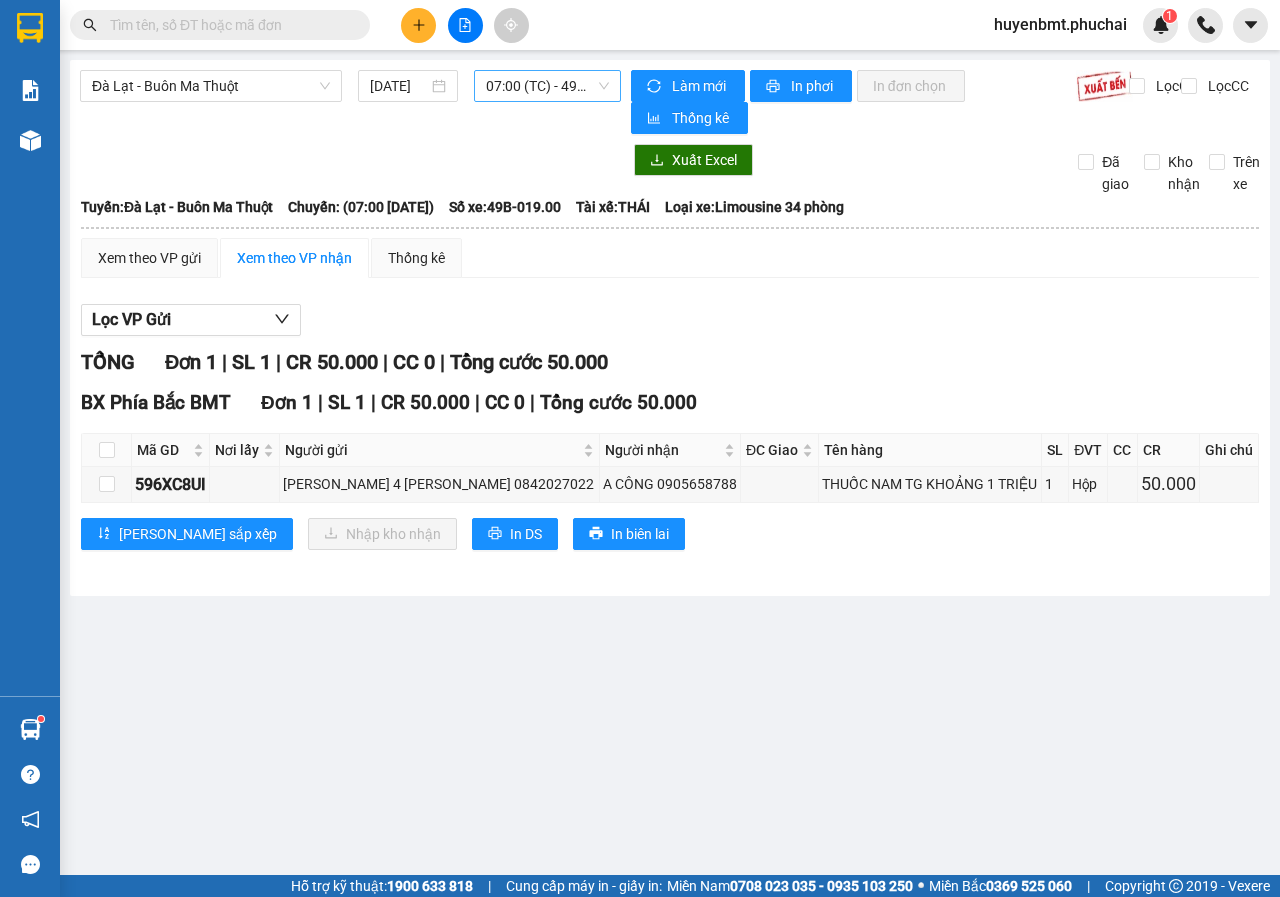 click on "07:00   (TC)   - 49B-019.00" at bounding box center (547, 86) 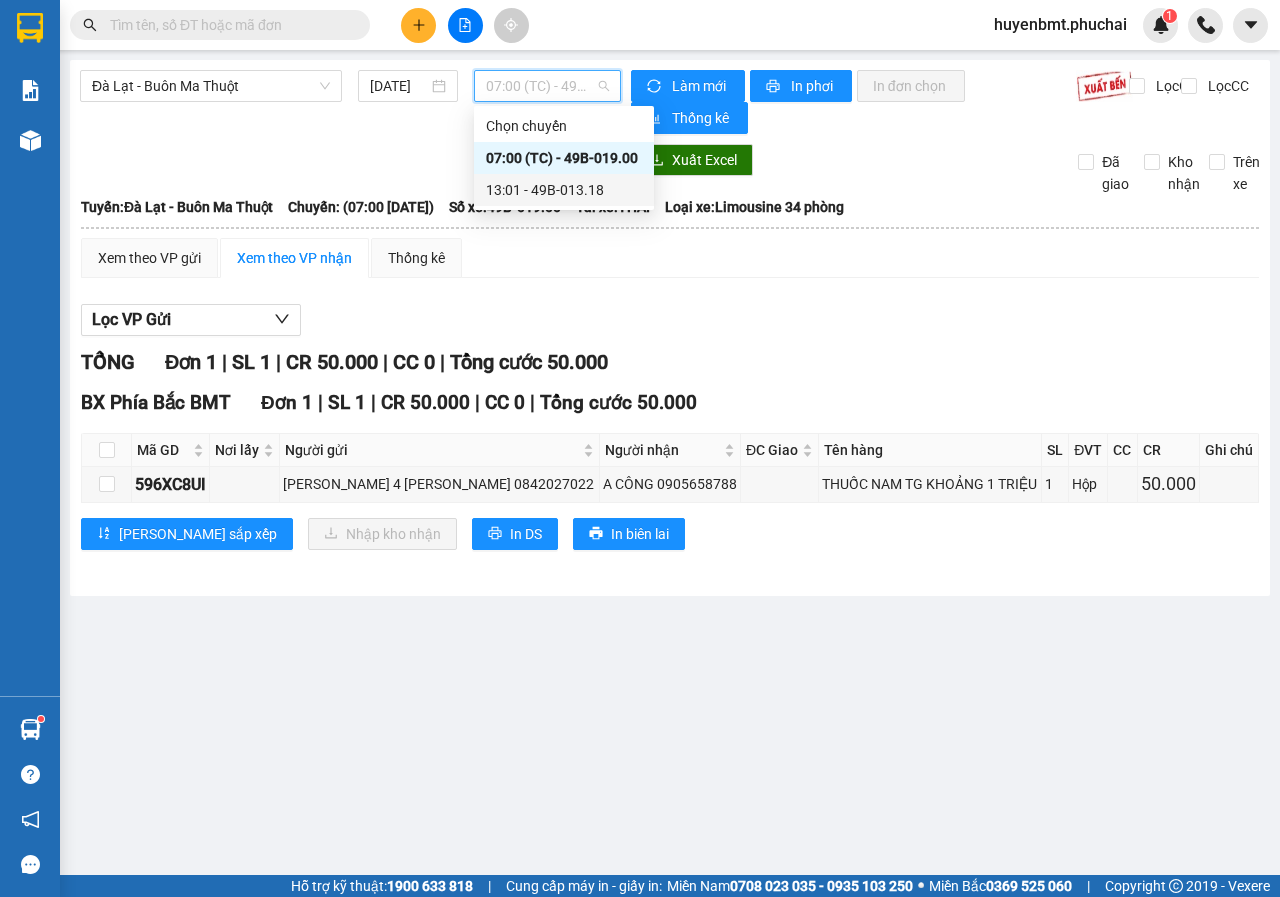 click on "Tổng cước   50.000" at bounding box center (529, 362) 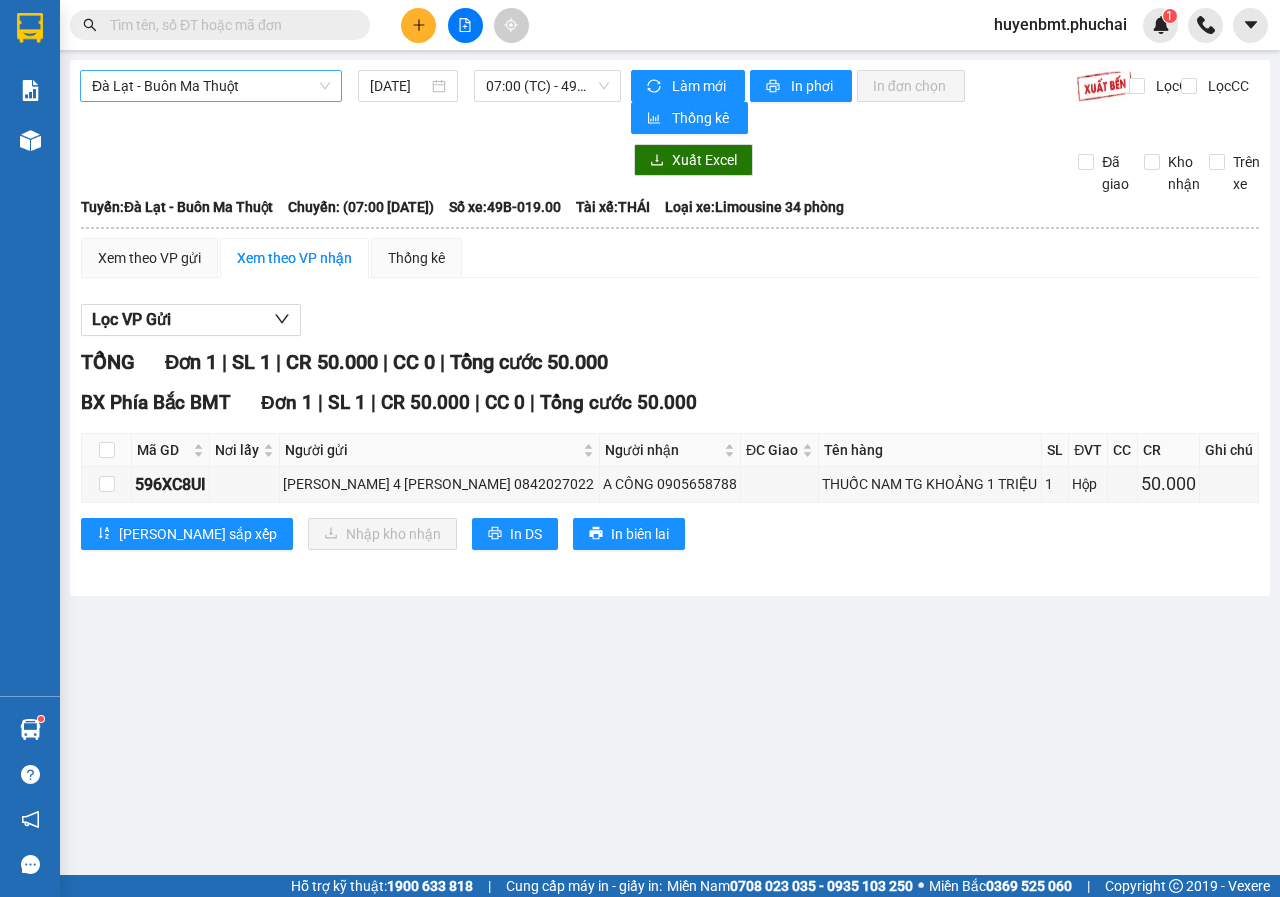 click on "Đà Lạt - Buôn Ma Thuột" at bounding box center [211, 86] 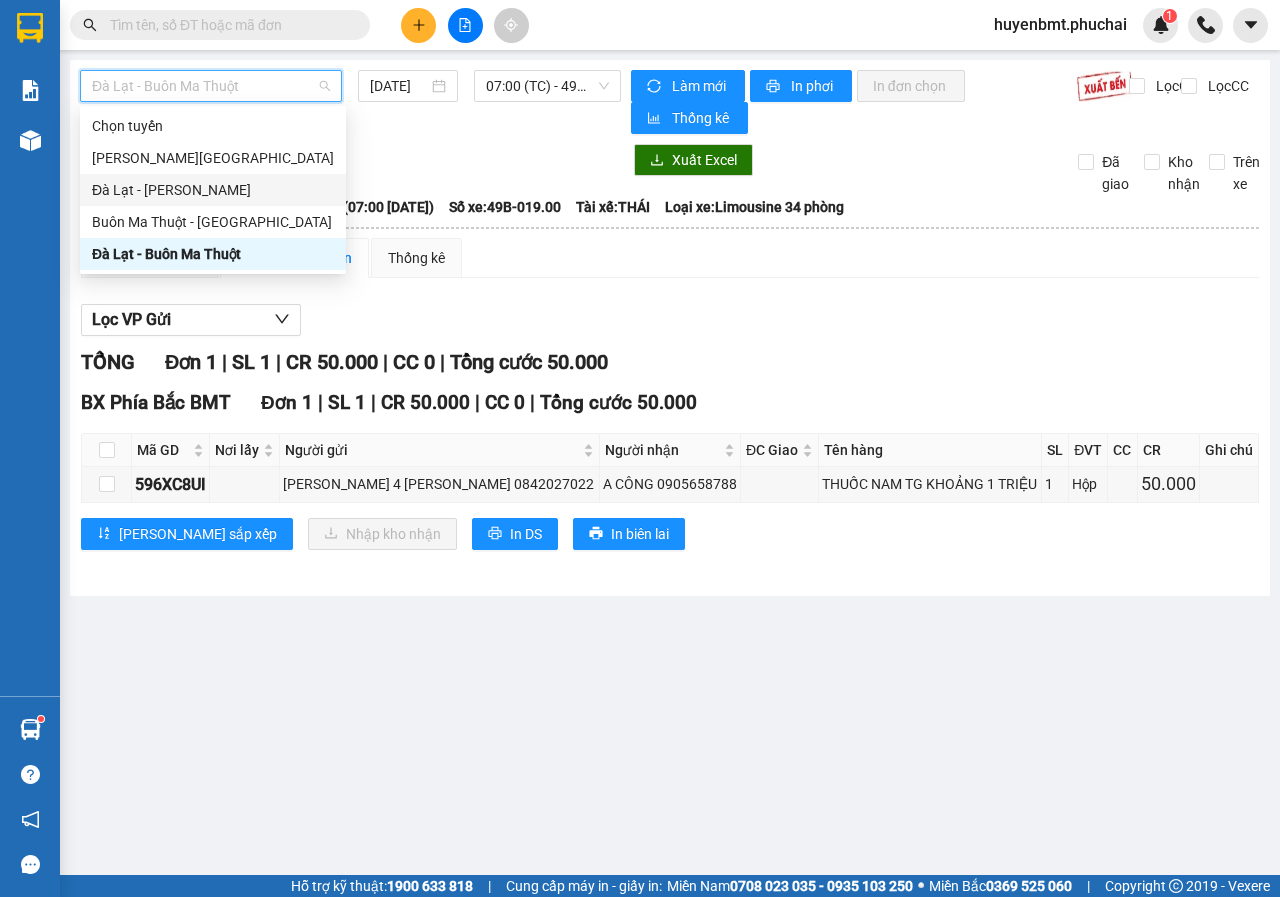 click on "Đà Lạt - [PERSON_NAME]" at bounding box center [213, 190] 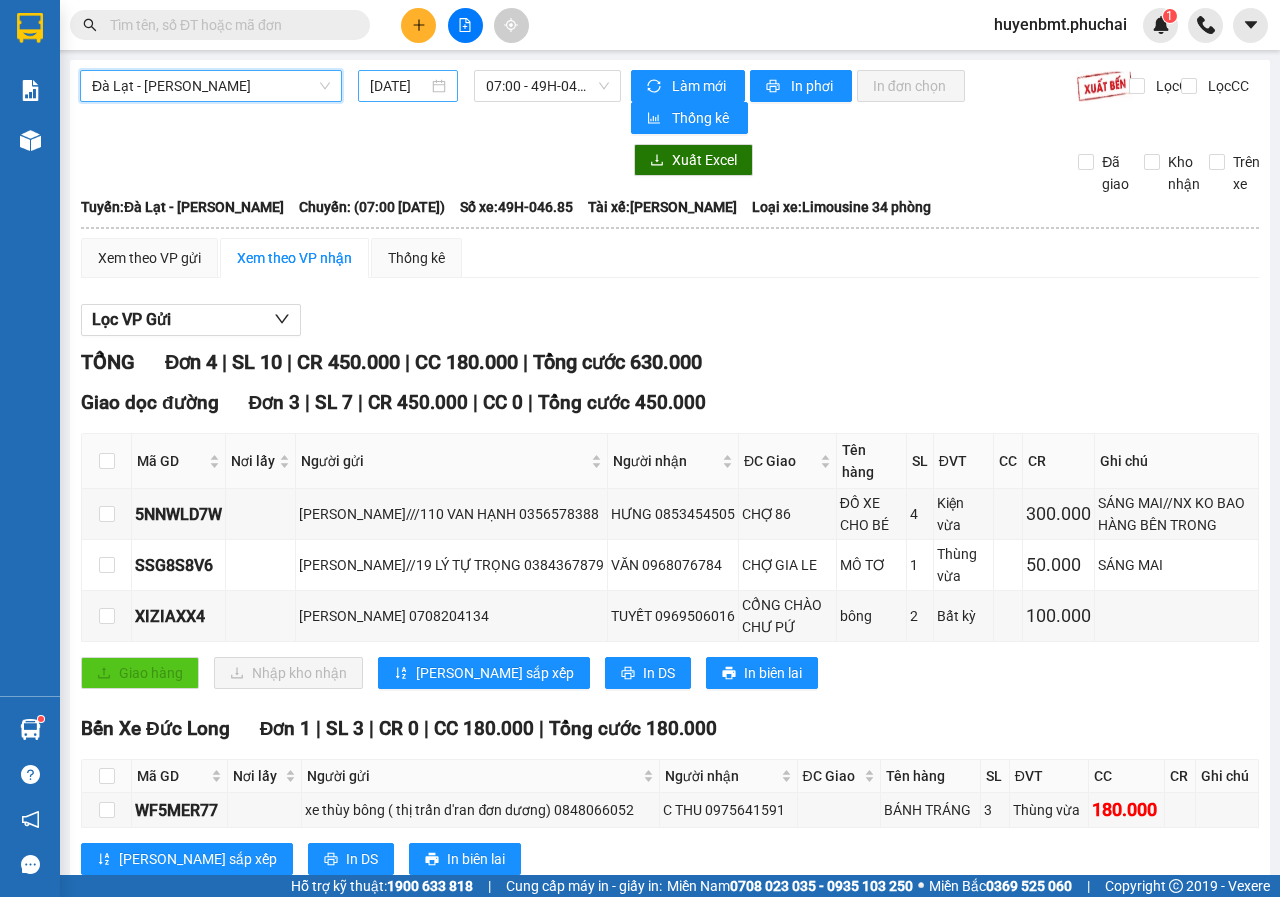 click on "[DATE]" at bounding box center [399, 86] 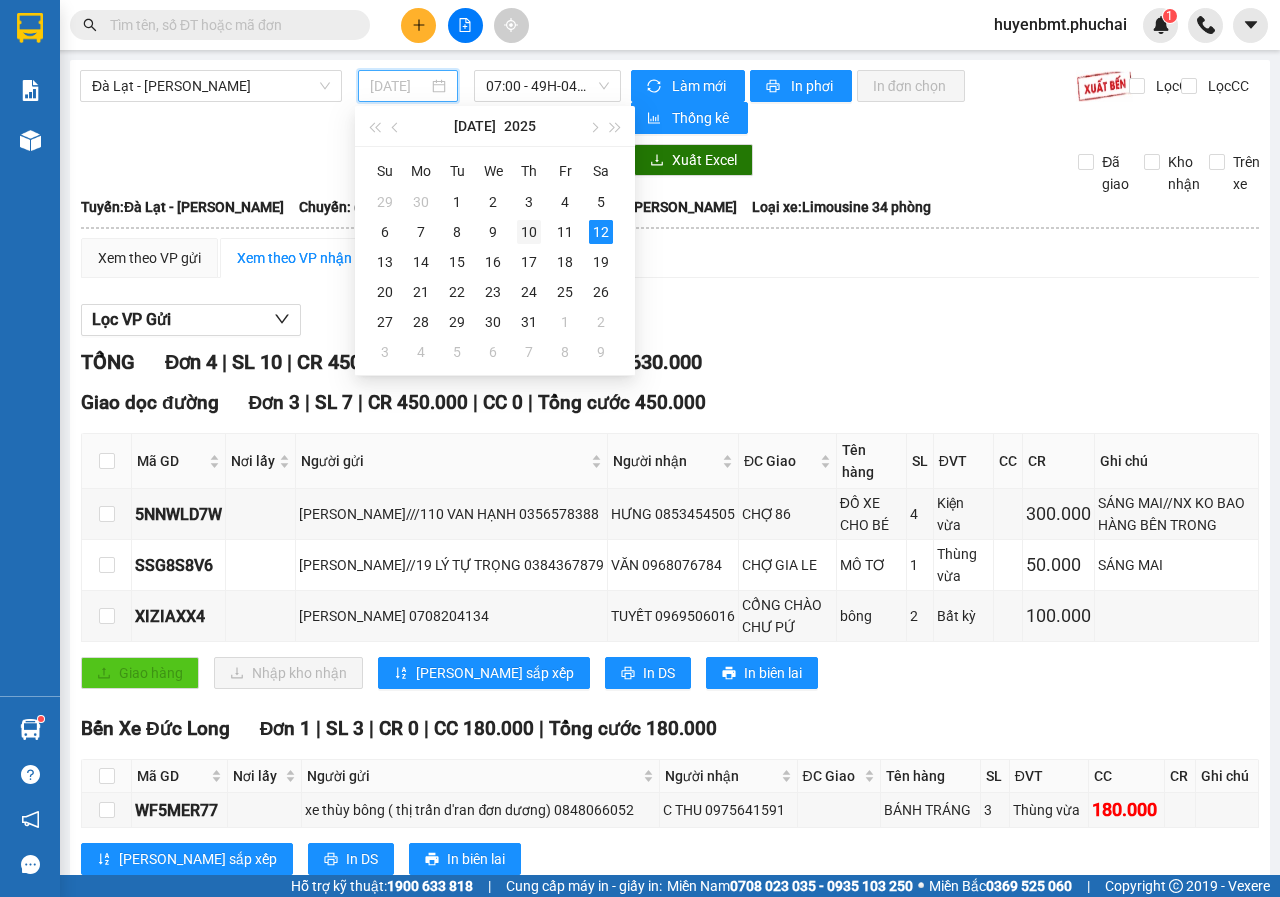 click on "10" at bounding box center [529, 232] 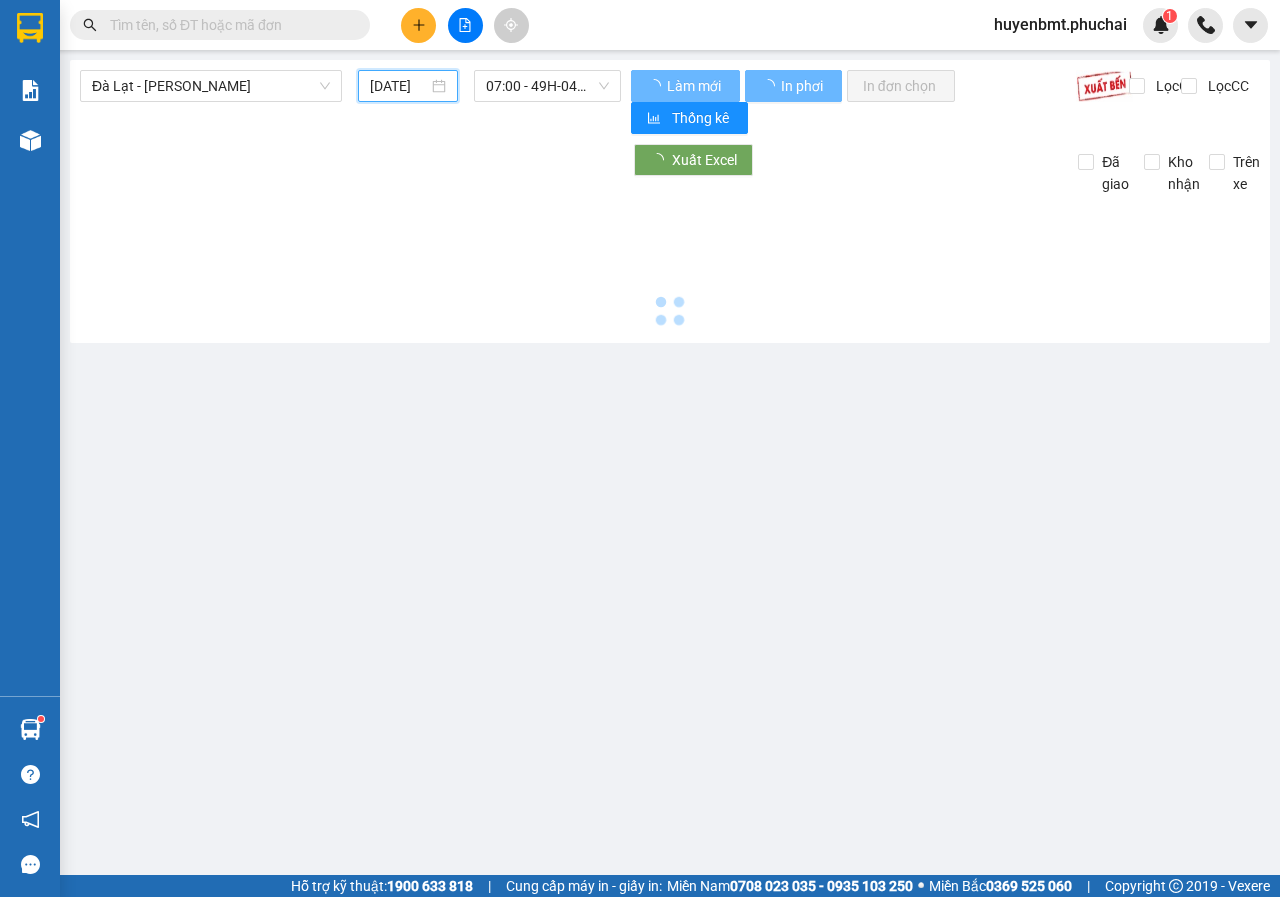 type on "[DATE]" 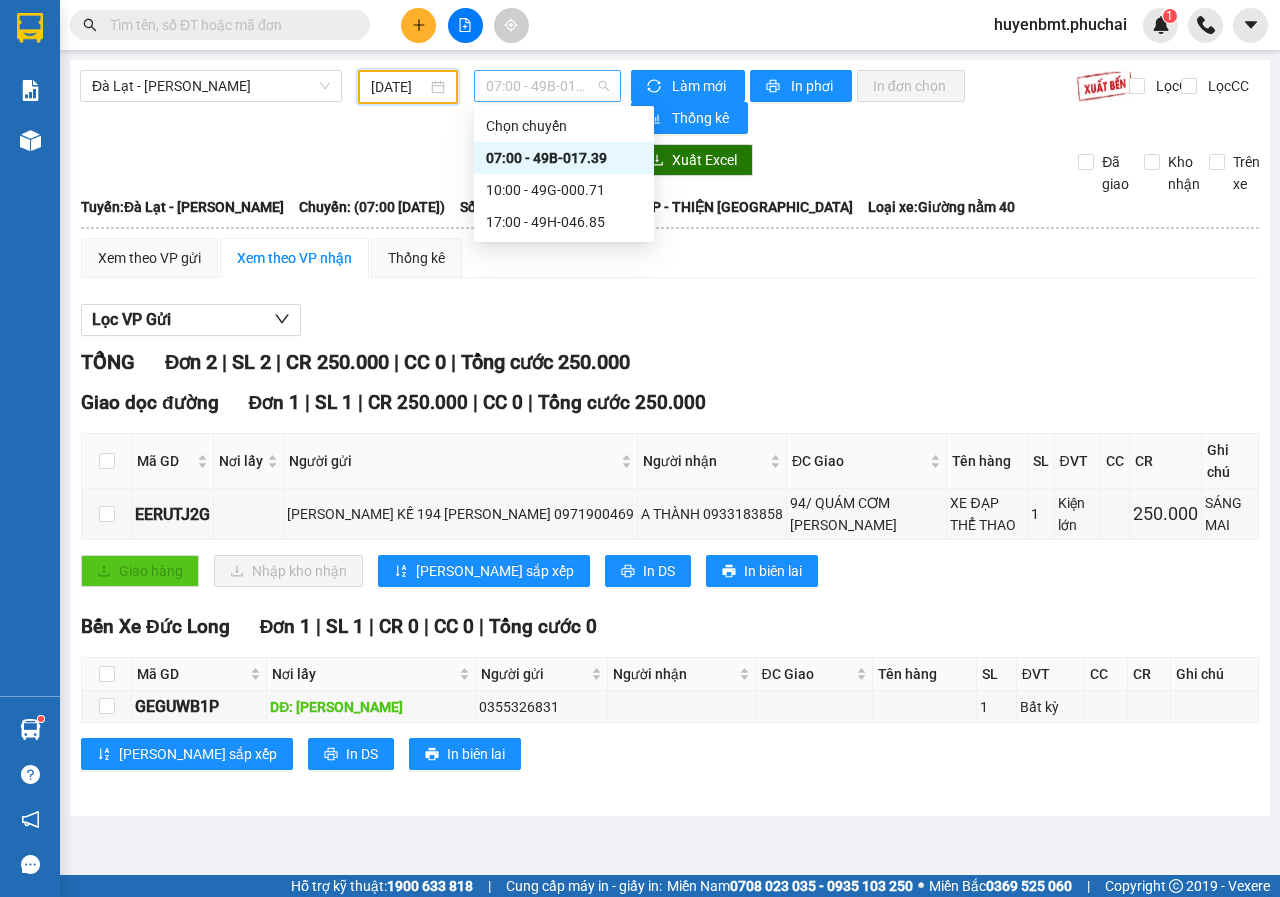click on "07:00     - 49B-017.39" at bounding box center [547, 86] 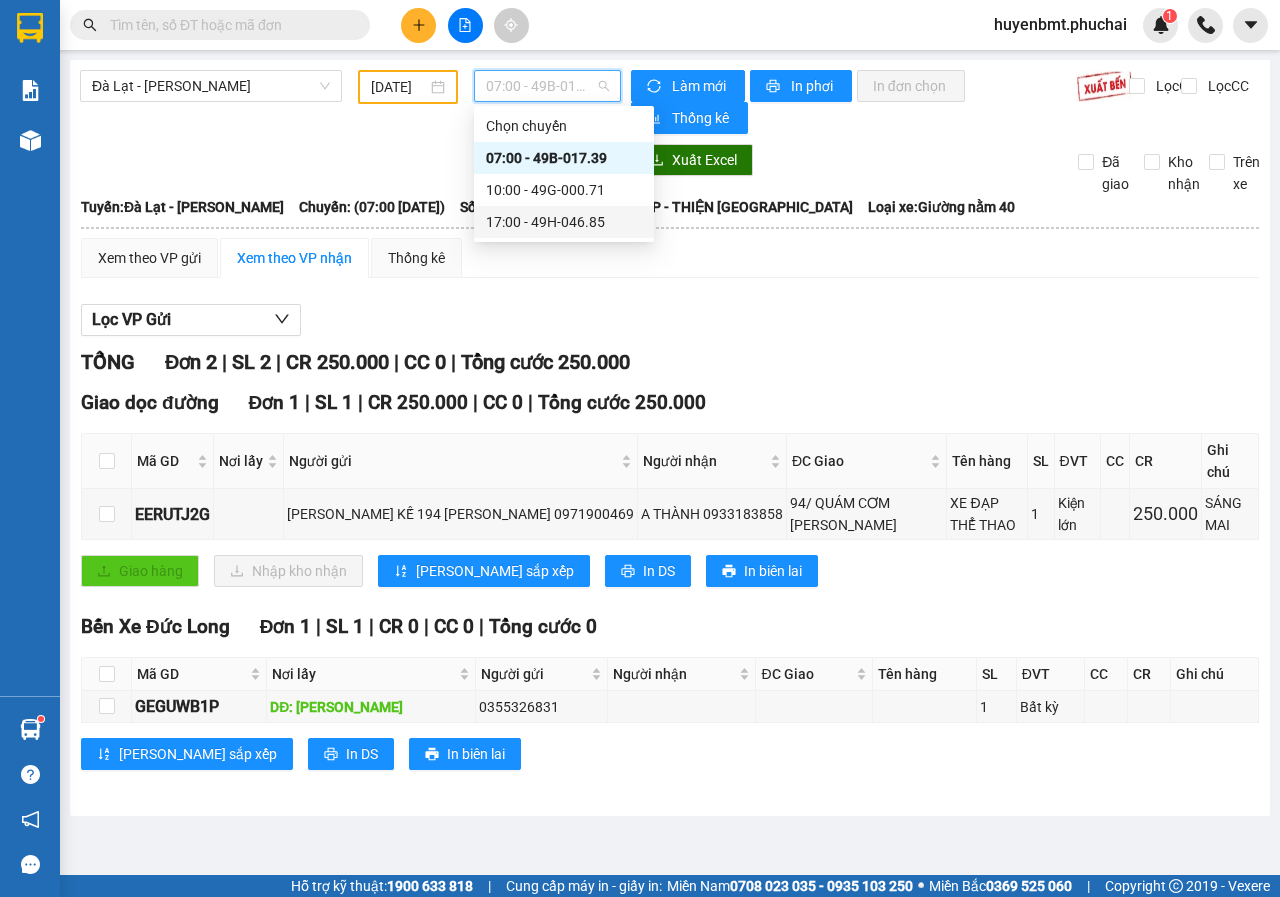 click on "17:00     - 49H-046.85" at bounding box center [564, 222] 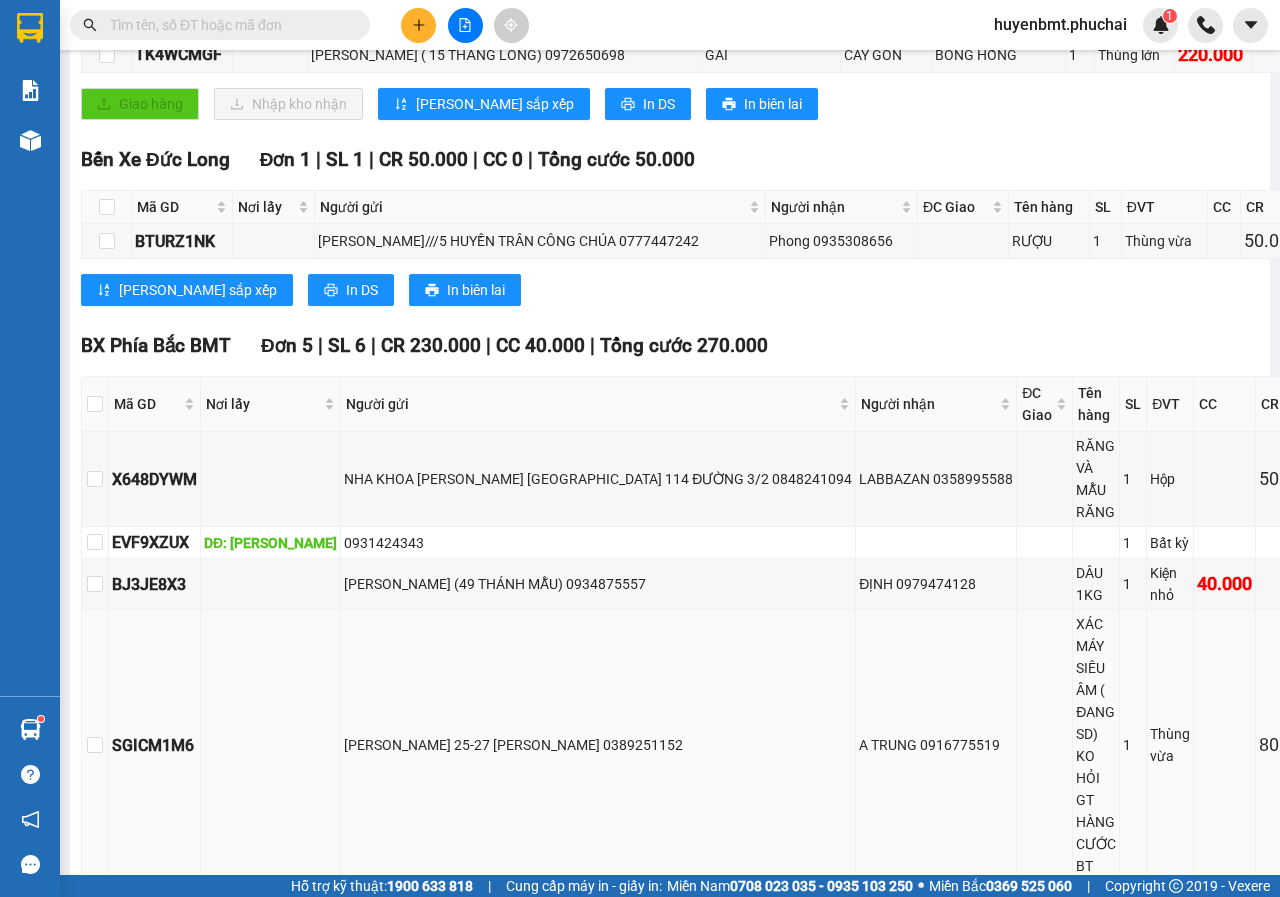 scroll, scrollTop: 729, scrollLeft: 0, axis: vertical 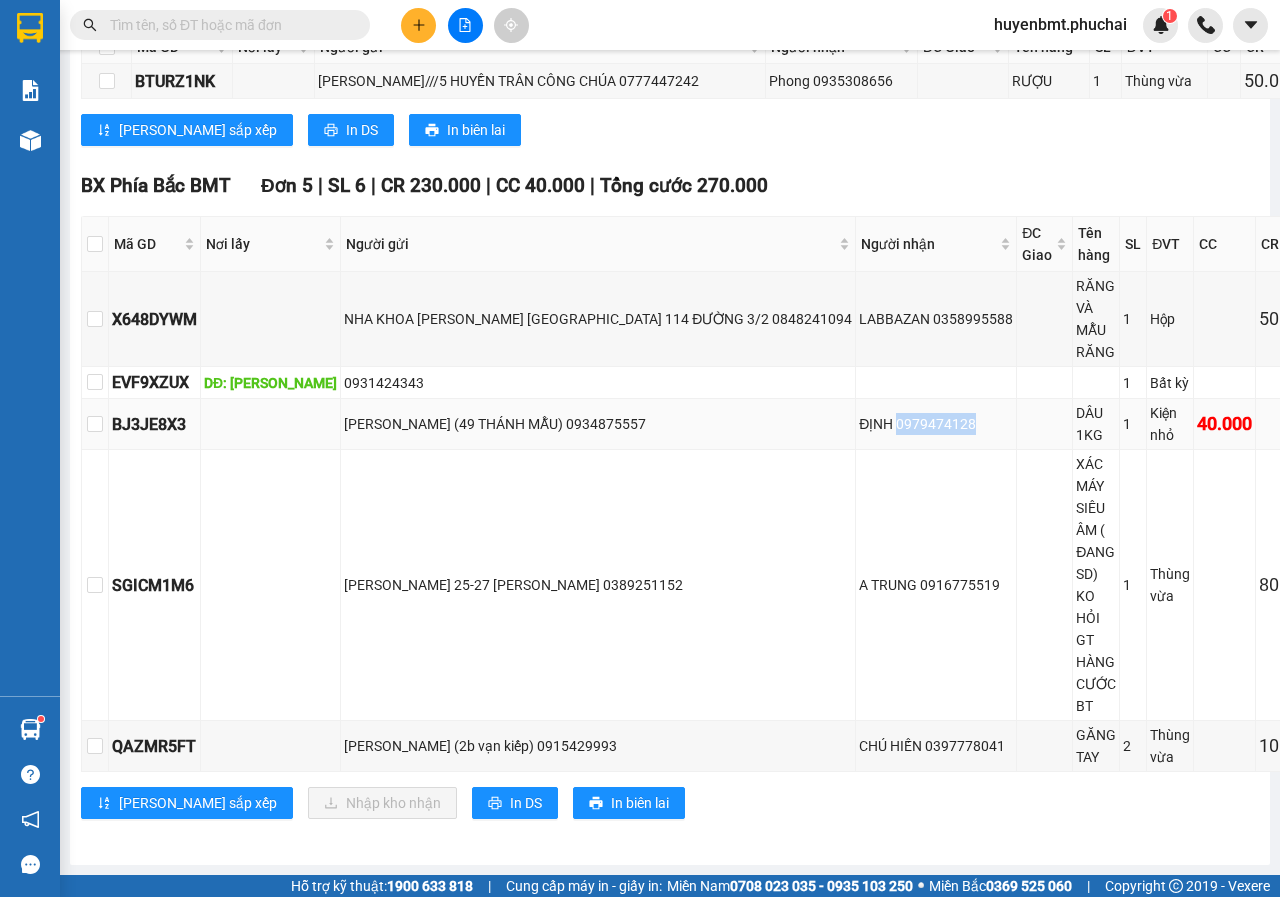 drag, startPoint x: 769, startPoint y: 420, endPoint x: 850, endPoint y: 423, distance: 81.055534 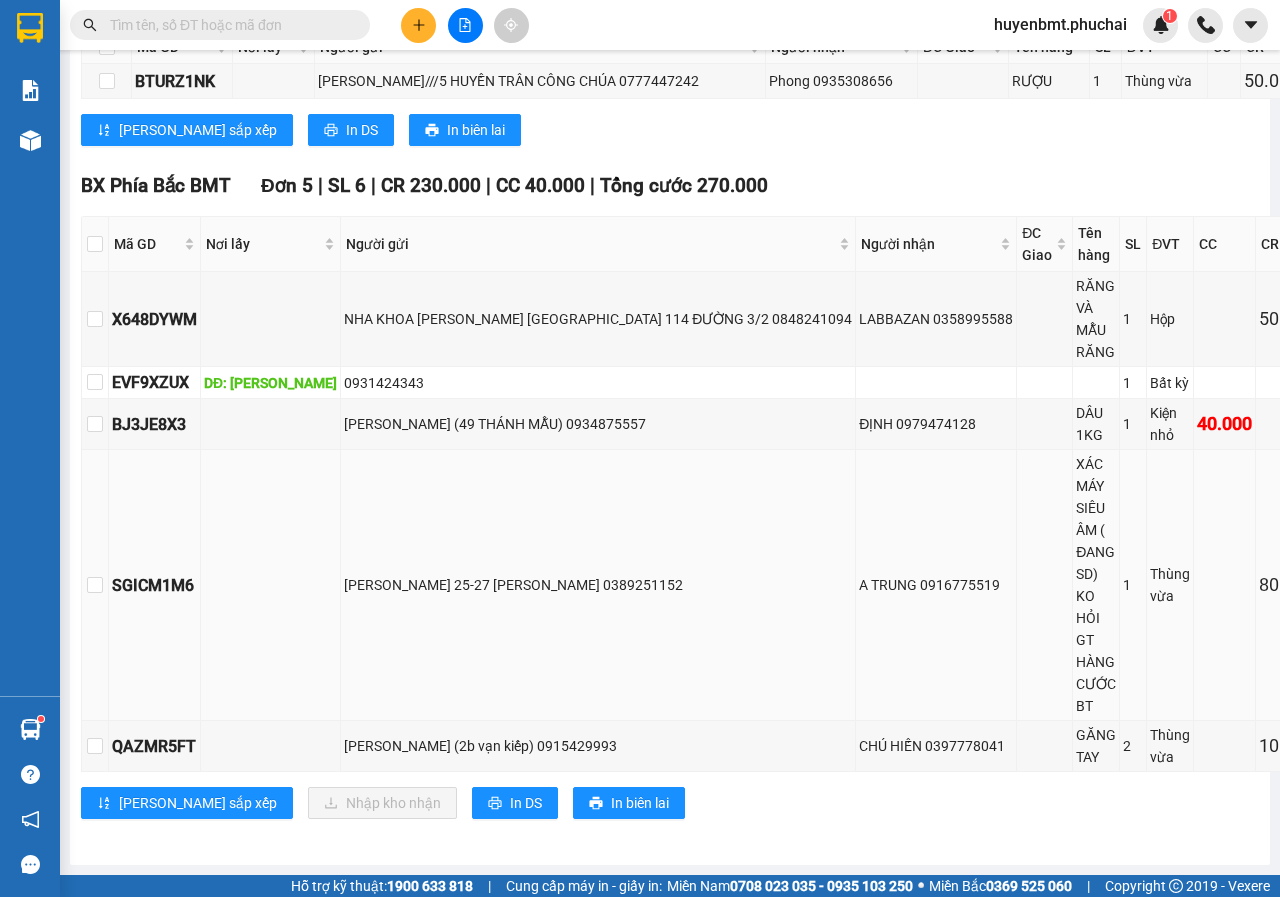 click on "[PERSON_NAME] 25-27 [PERSON_NAME] 0389251152" at bounding box center (598, 585) 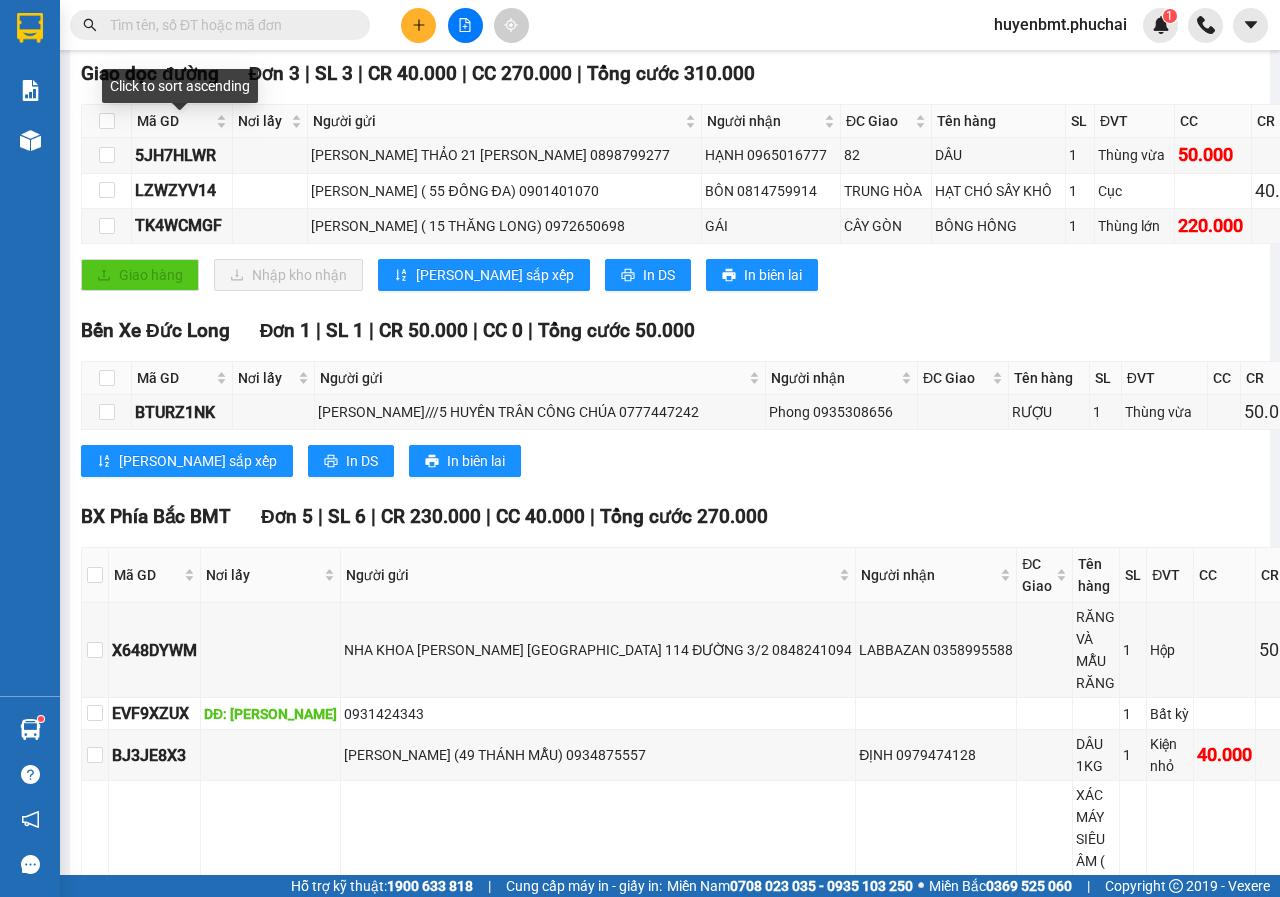 scroll, scrollTop: 0, scrollLeft: 0, axis: both 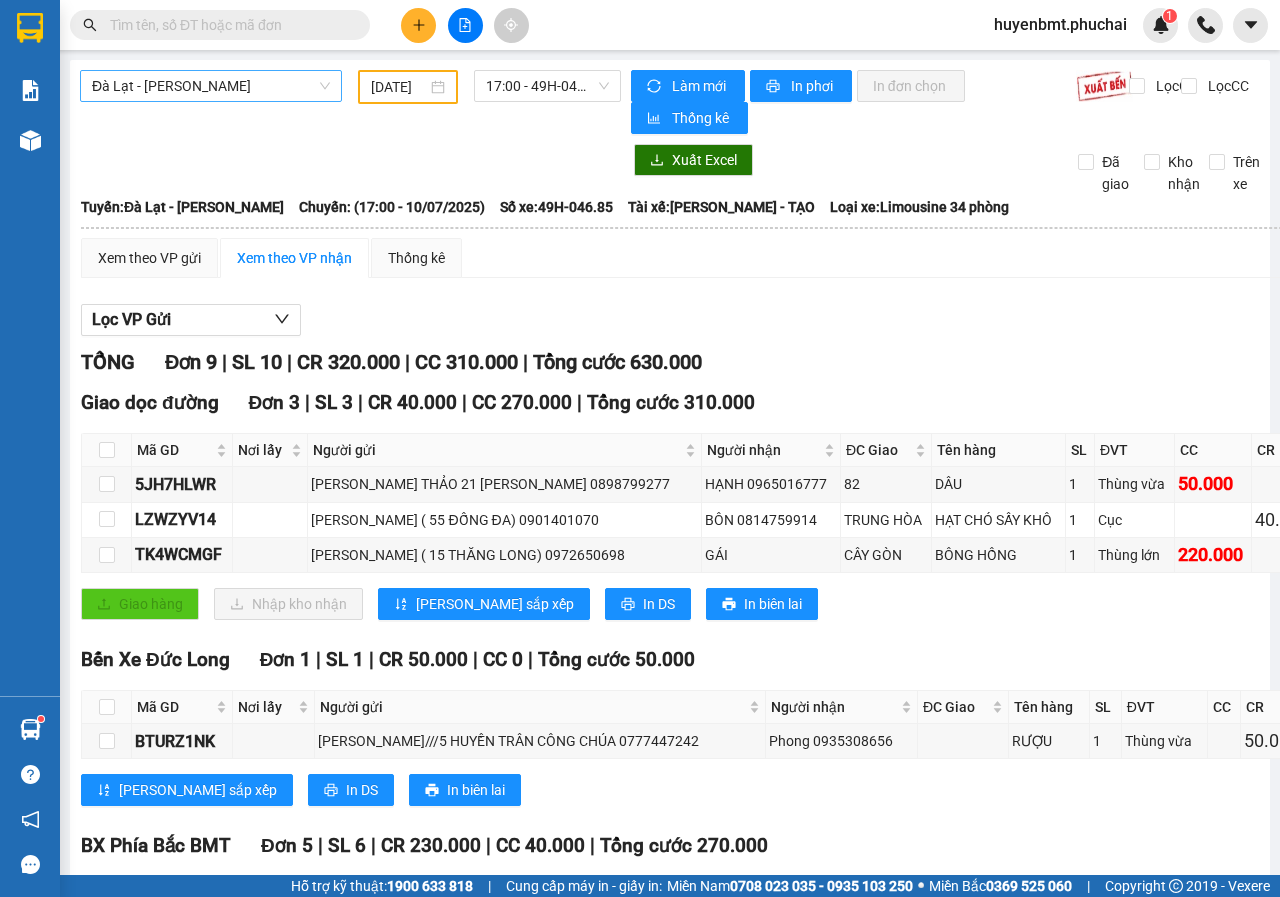 click on "Đà Lạt - [PERSON_NAME]" at bounding box center [211, 86] 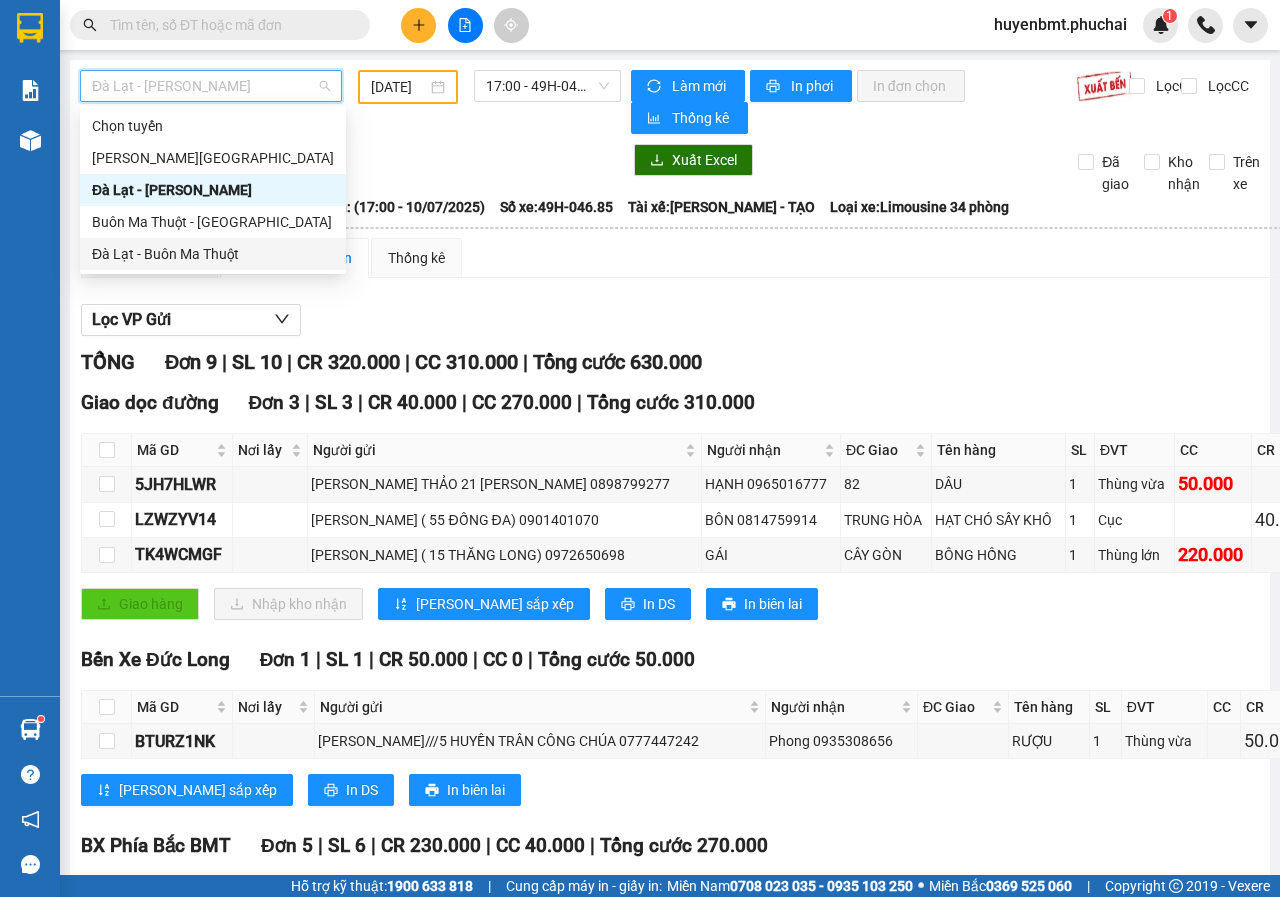 click on "Đà Lạt - Buôn Ma Thuột" at bounding box center (213, 254) 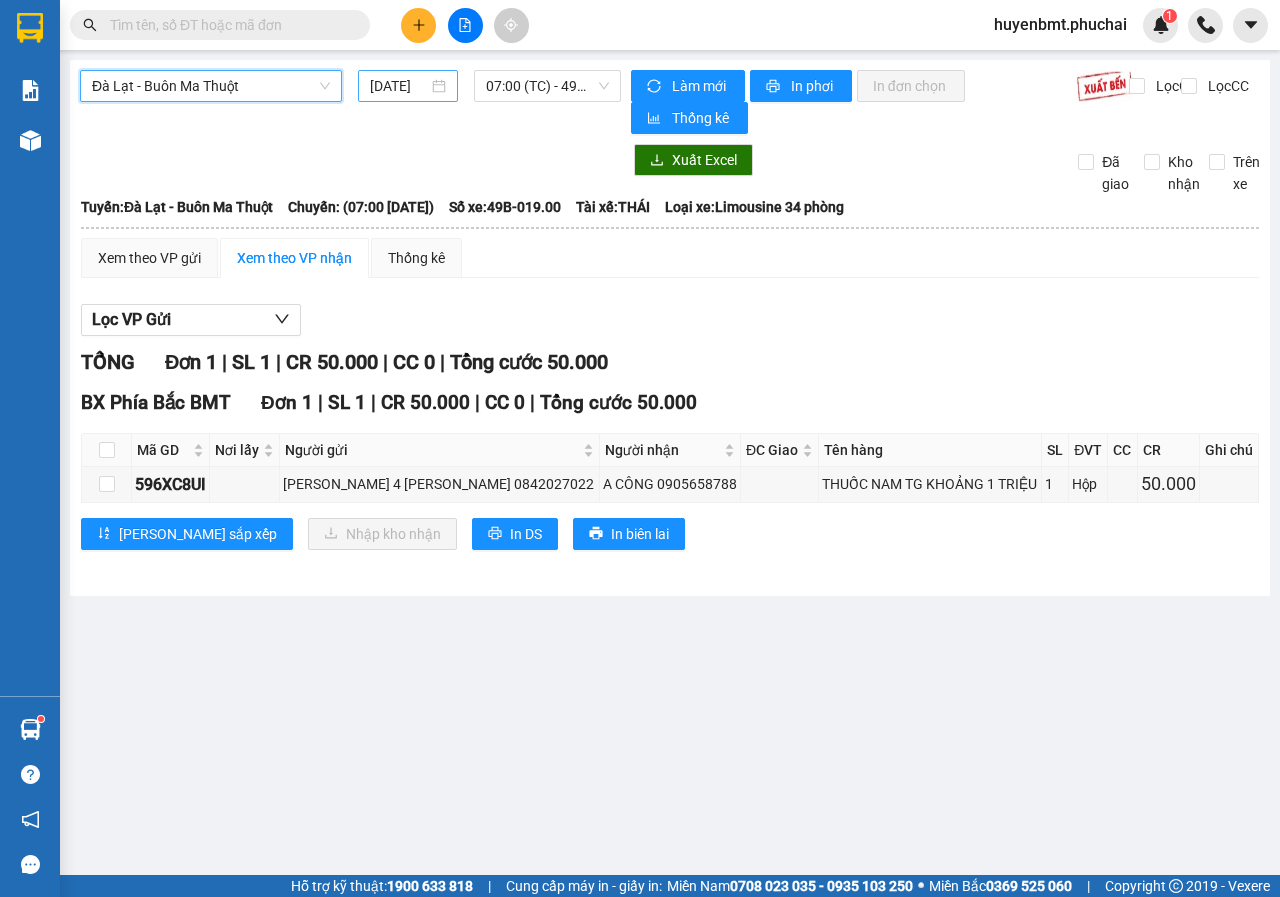 click on "[DATE]" at bounding box center (399, 86) 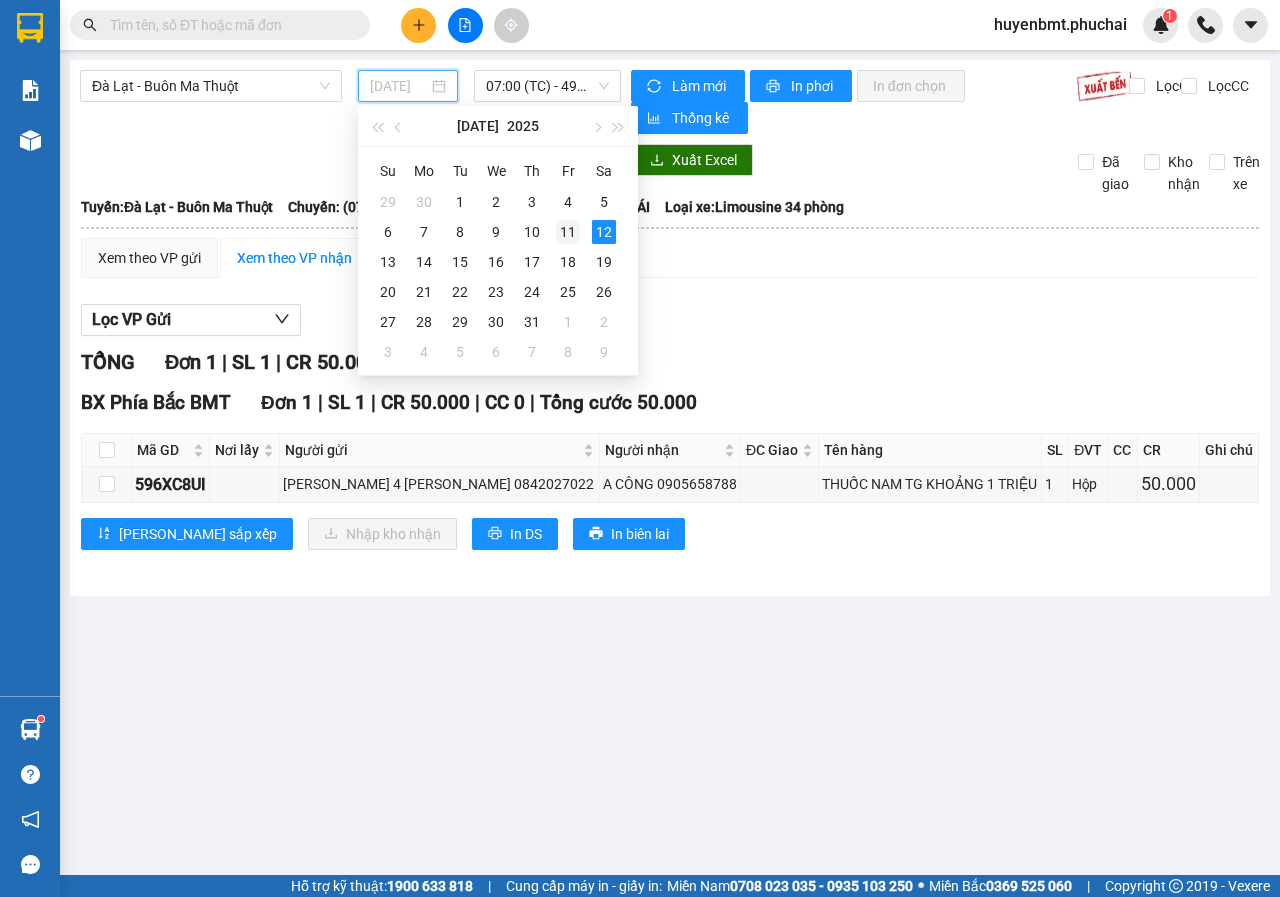 click on "11" at bounding box center (568, 232) 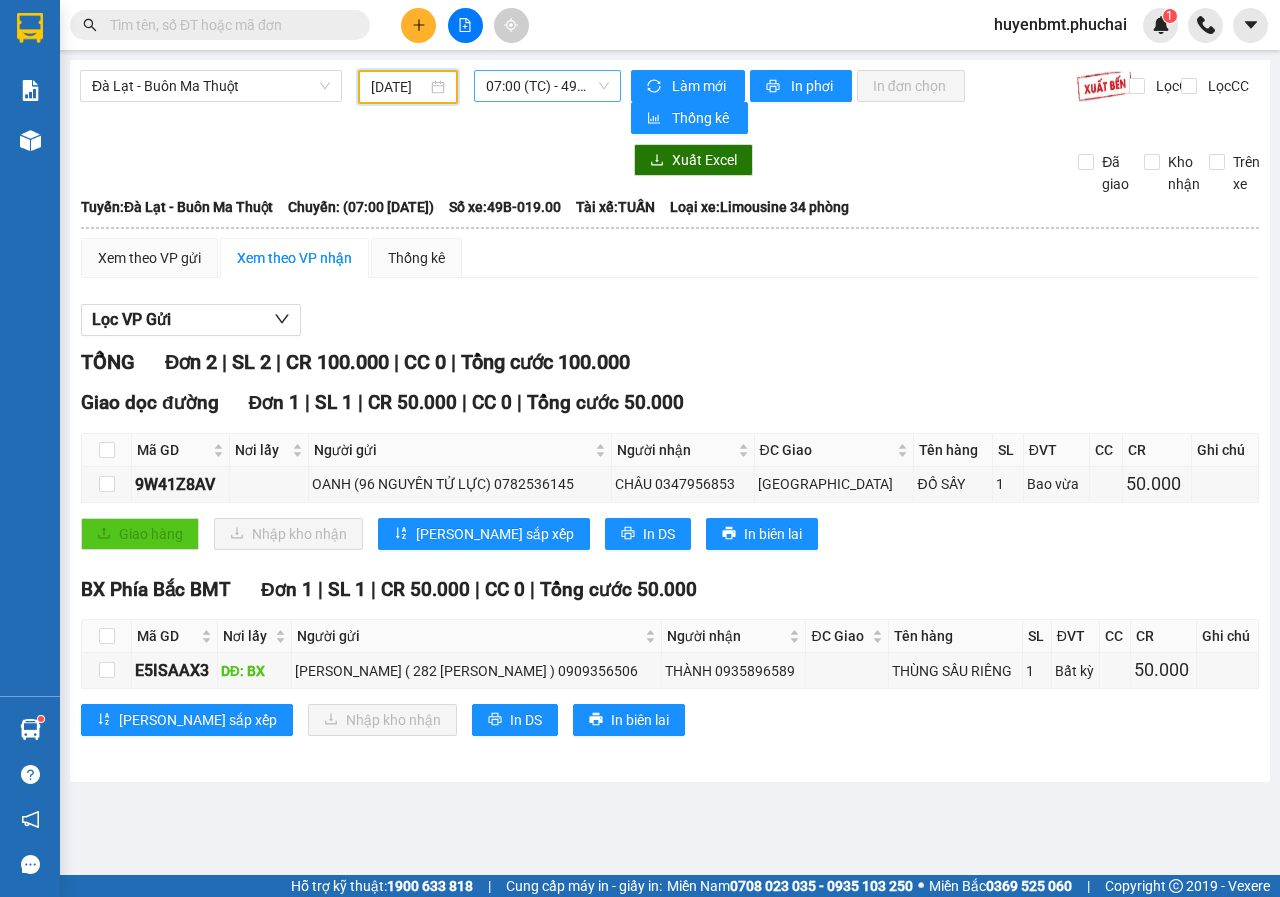 click on "07:00   (TC)   - 49B-019.00" at bounding box center [547, 86] 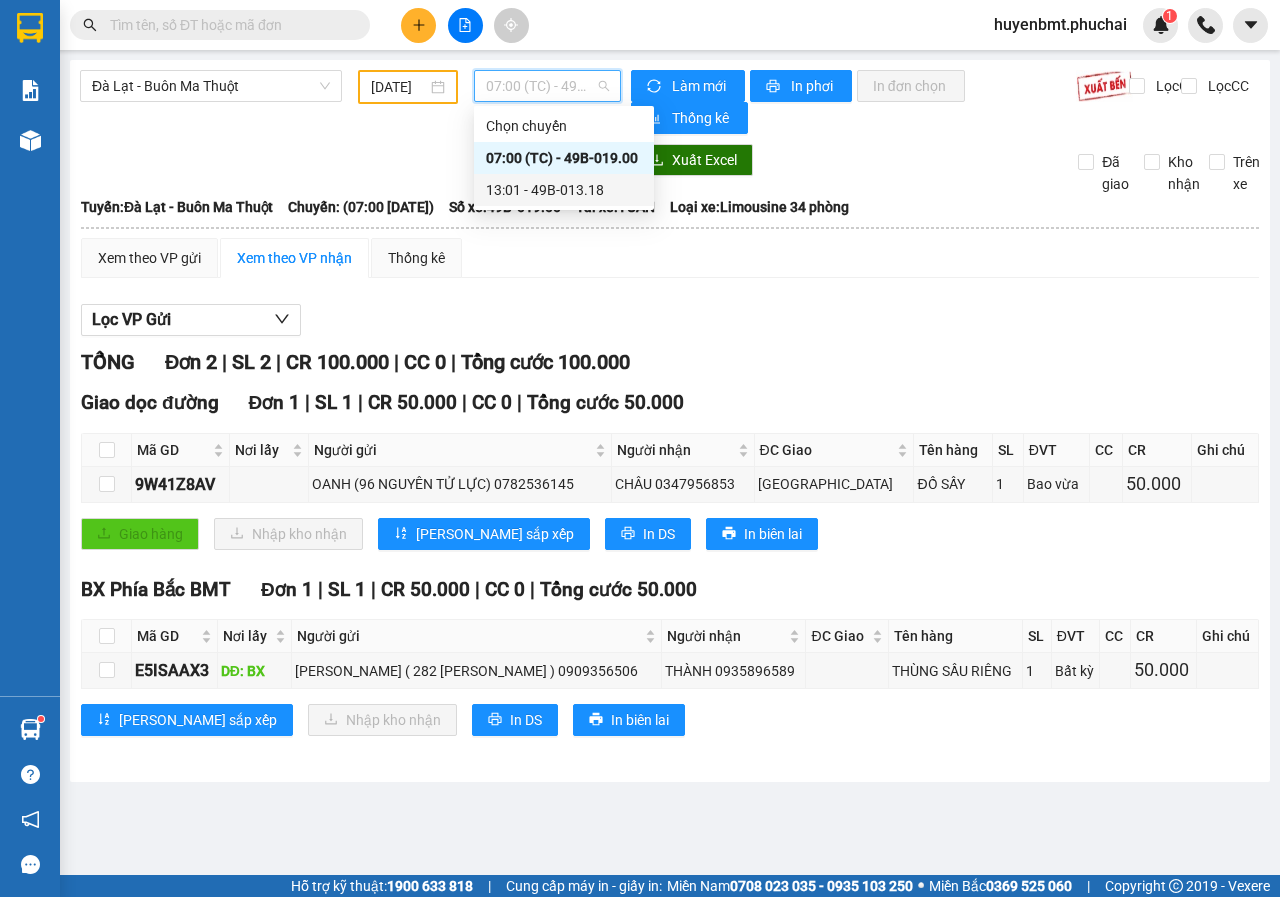click on "13:01     - 49B-013.18" at bounding box center [564, 190] 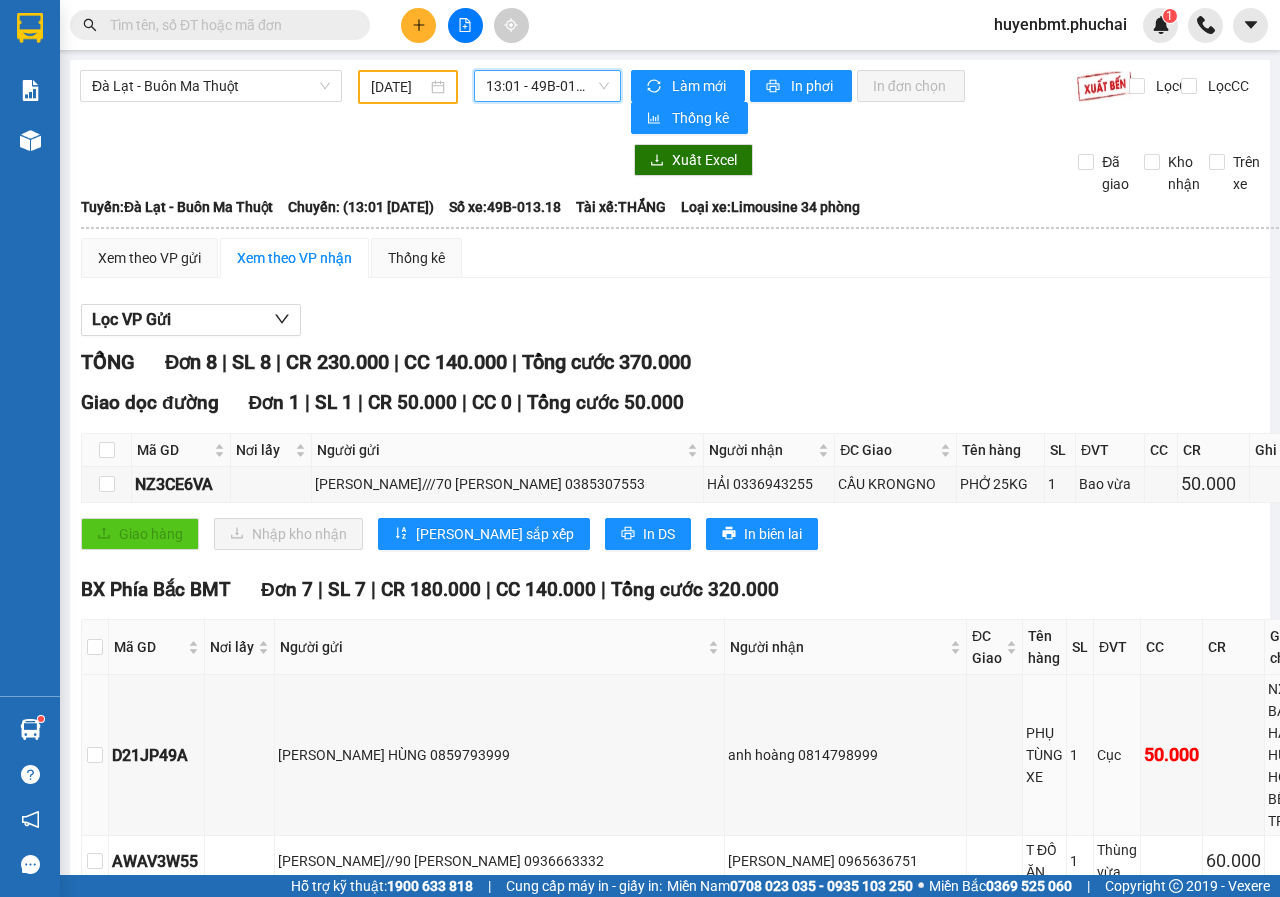 scroll, scrollTop: 414, scrollLeft: 0, axis: vertical 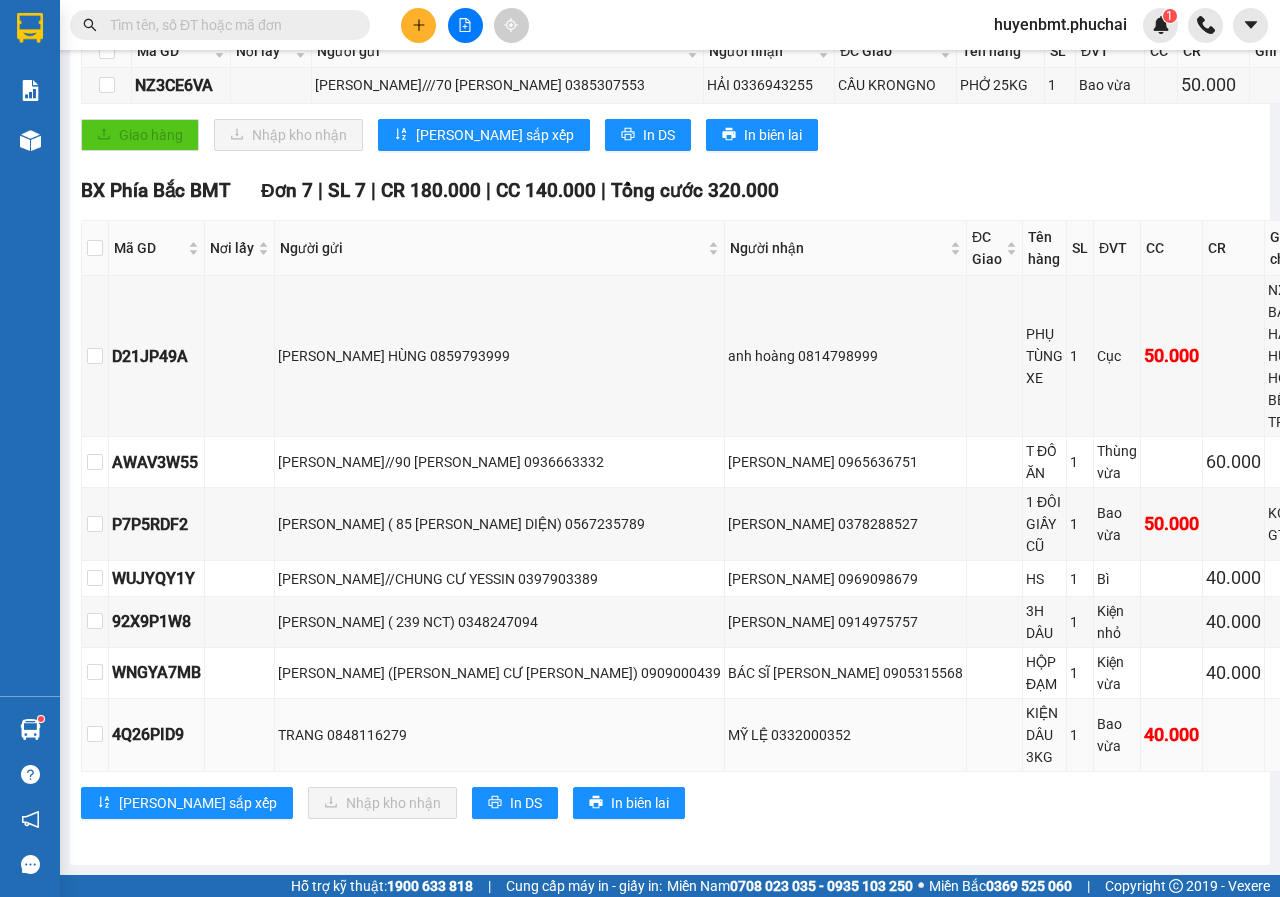 click on "MỸ LỆ 0332000352" at bounding box center (845, 735) 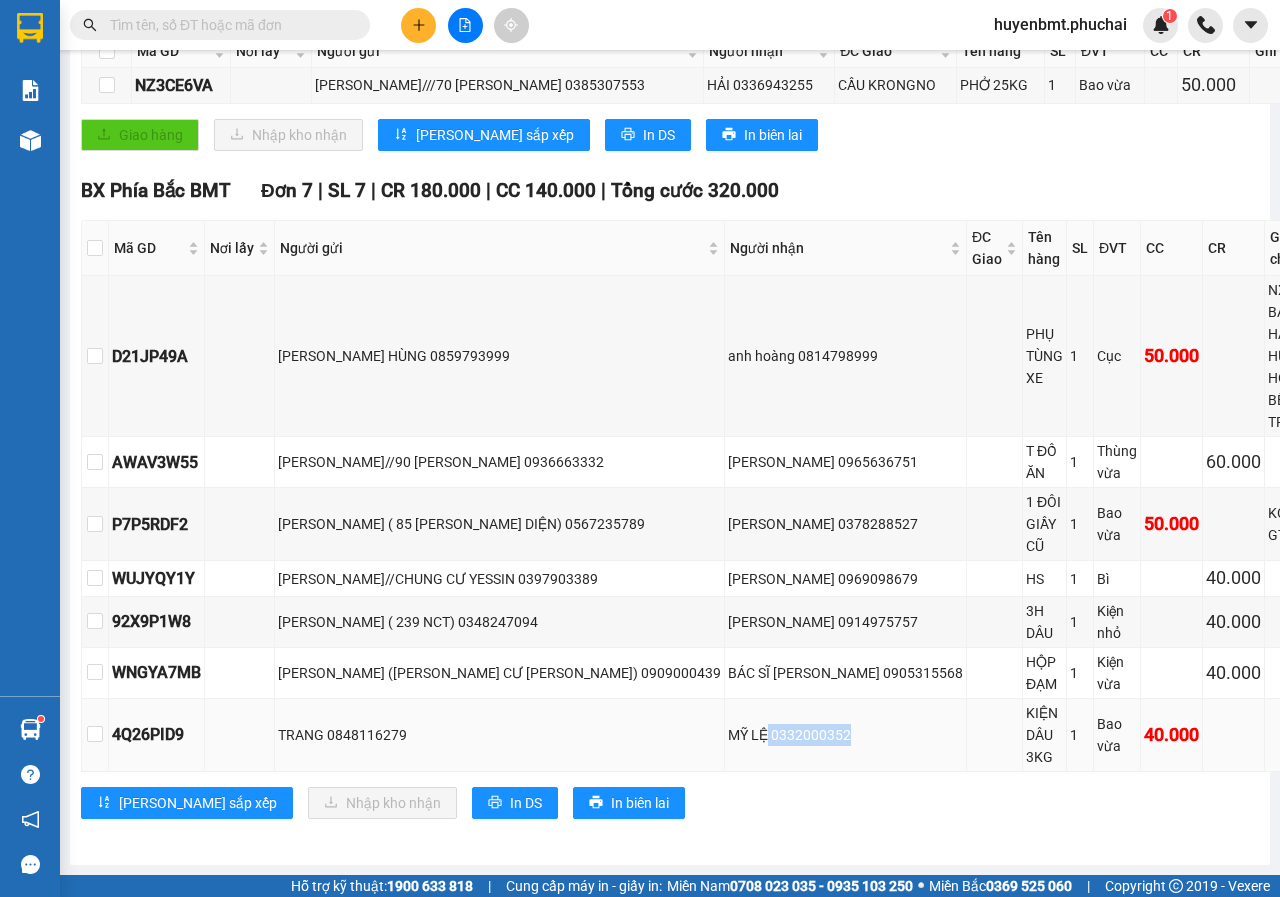 drag, startPoint x: 755, startPoint y: 716, endPoint x: 846, endPoint y: 725, distance: 91.44397 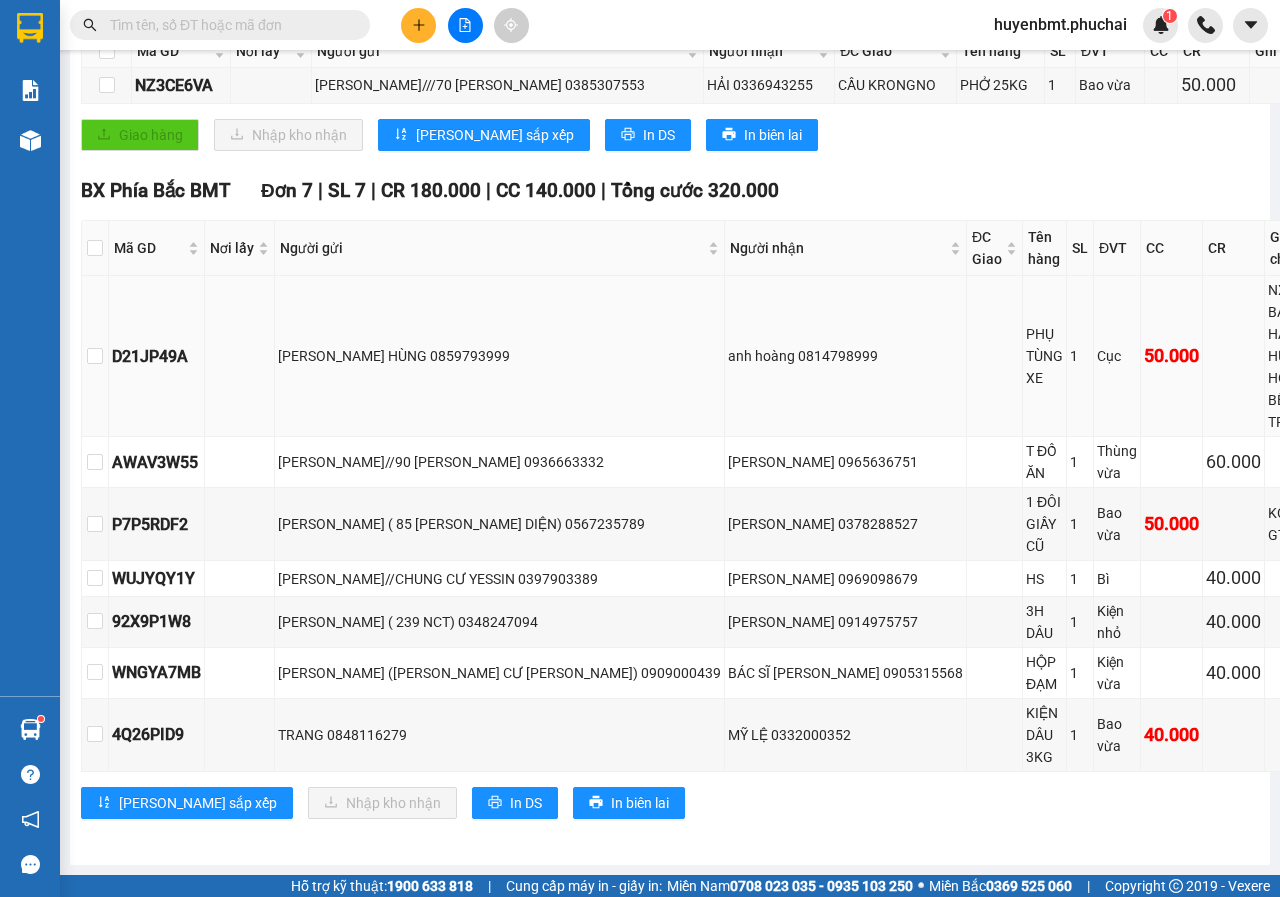 click on "anh hoàng  0814798999" at bounding box center [846, 356] 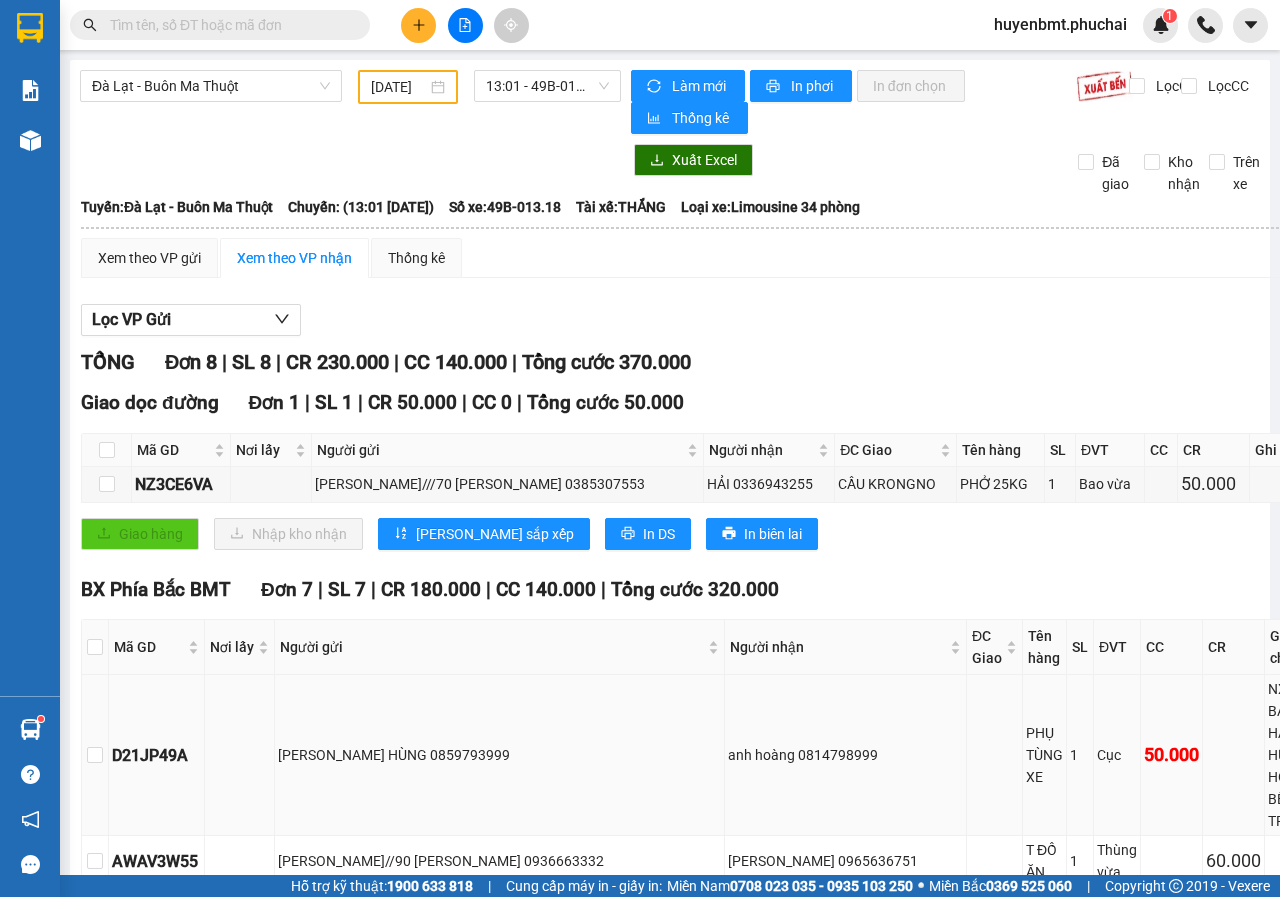 scroll, scrollTop: 414, scrollLeft: 0, axis: vertical 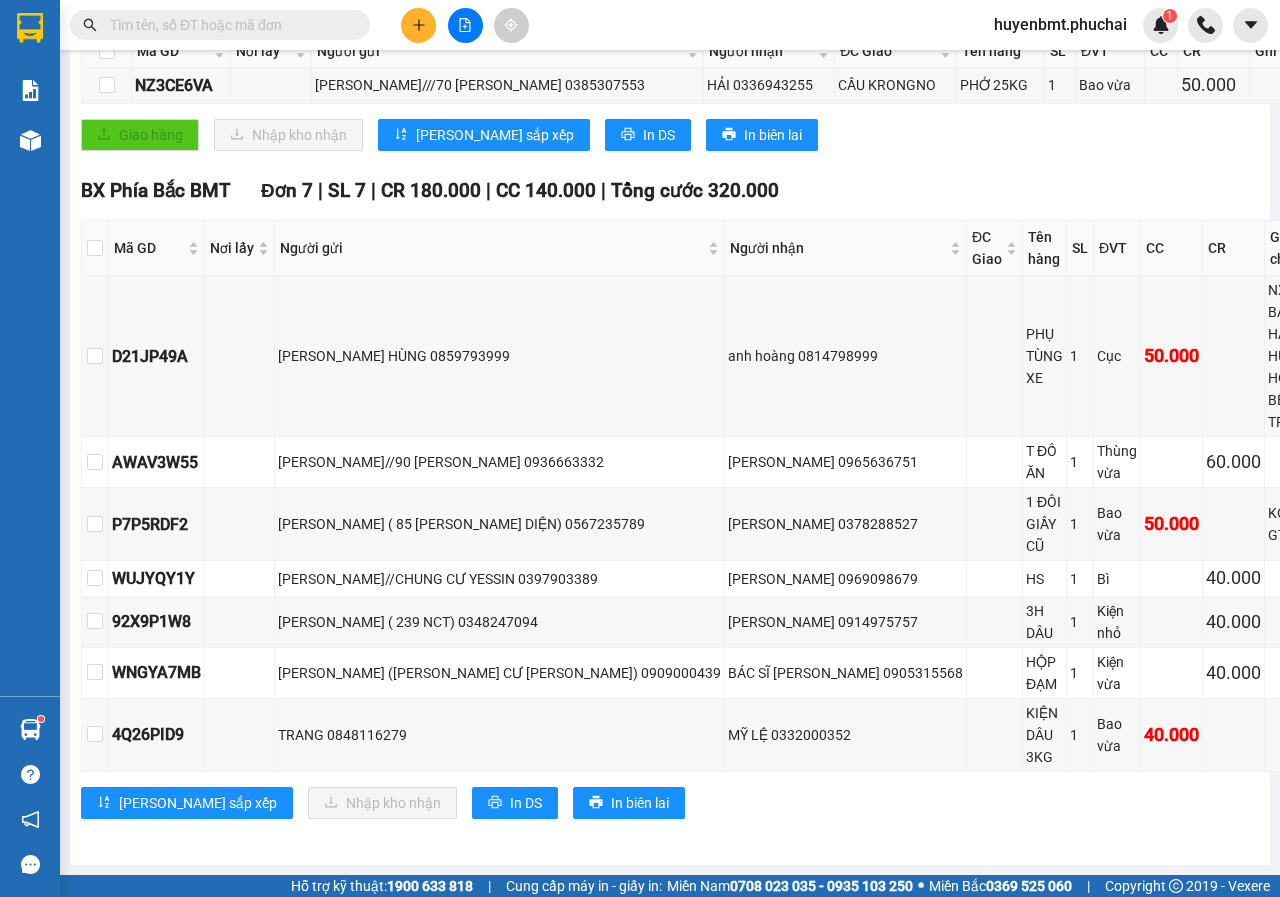 click on "BX Phía [GEOGRAPHIC_DATA]   7 | SL   7 | CR   180.000 | CC   140.000 | Tổng cước   320.000 Mã GD Nơi lấy Người gửi Người nhận ĐC Giao Tên hàng SL ĐVT CC CR Ghi chú Ký nhận                           D21JP49A [PERSON_NAME] HÙNG  0859793999 anh hoàng  0814798999 PHỤ TÙNG XE  1 Cục 50.000 NX KO BAO HÀNG HƯ HỎNG BÊN TRONG  AWAV3W55 HUỲNH QUỐC HUY//90 [PERSON_NAME] TRỰC 0936663332 [PERSON_NAME] 0965636751 T ĐỒ ĂN  1 Thùng vừa 60.000 P7P5RDF2 [PERSON_NAME] ( 85 [PERSON_NAME] DIỆN)  0567235789 [PERSON_NAME]  0378288527 1 ĐÔI GIẦY CŨ  1 Bao vừa 50.000 KO HỎI GT BN  WUJYQY1Y [PERSON_NAME]//CHUNG CƯ YESSIN 0397903389 ĐINH QUỐC HUY 0969098679 HS  1 Bì 40.000 92X9P1W8 [PERSON_NAME][GEOGRAPHIC_DATA] ( 239 NCT) 0348247094 [PERSON_NAME] 0914975757 3H DÂU  1 Kiện nhỏ 40.000 WNGYA7MB [PERSON_NAME] ([PERSON_NAME] CƯ [PERSON_NAME]) 0909000439 BÁC SĨ HƯNG 0905315568 HỘP ĐẠM  1 Kiện vừa 40.000 4Q26PID9 TRANG 0848116279 1 40.000" at bounding box center [700, 505] 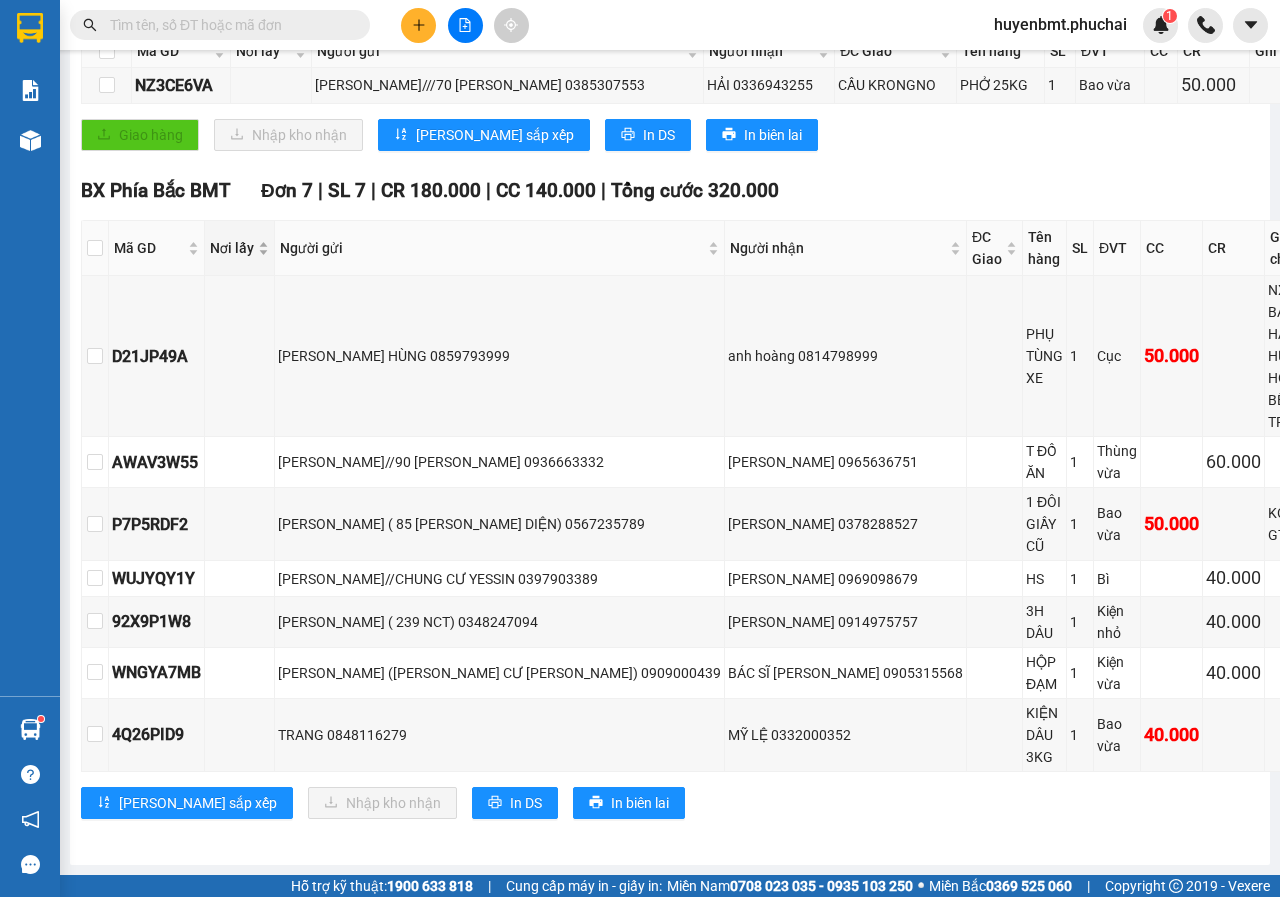 scroll, scrollTop: 0, scrollLeft: 0, axis: both 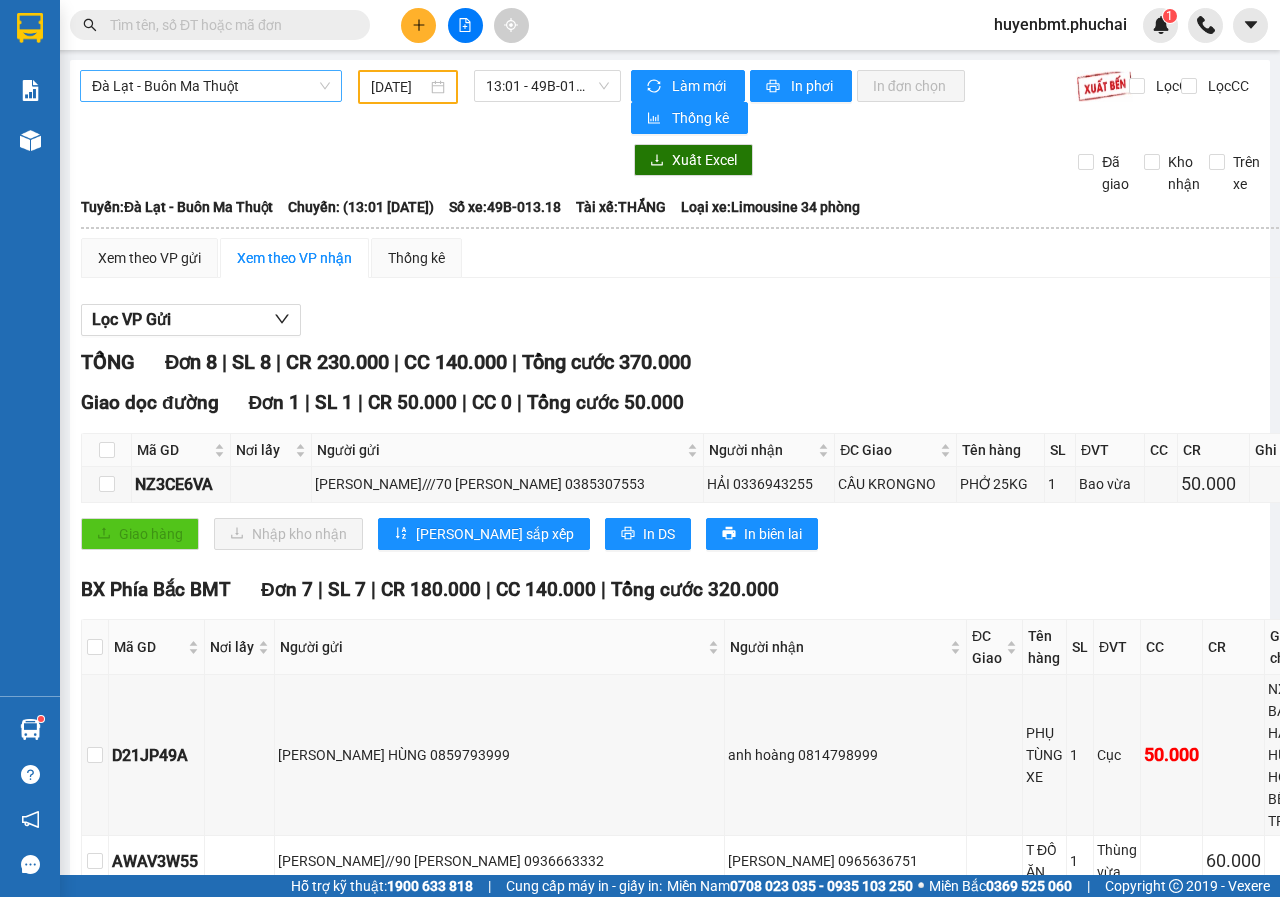 click on "Đà Lạt - Buôn Ma Thuột" at bounding box center [211, 86] 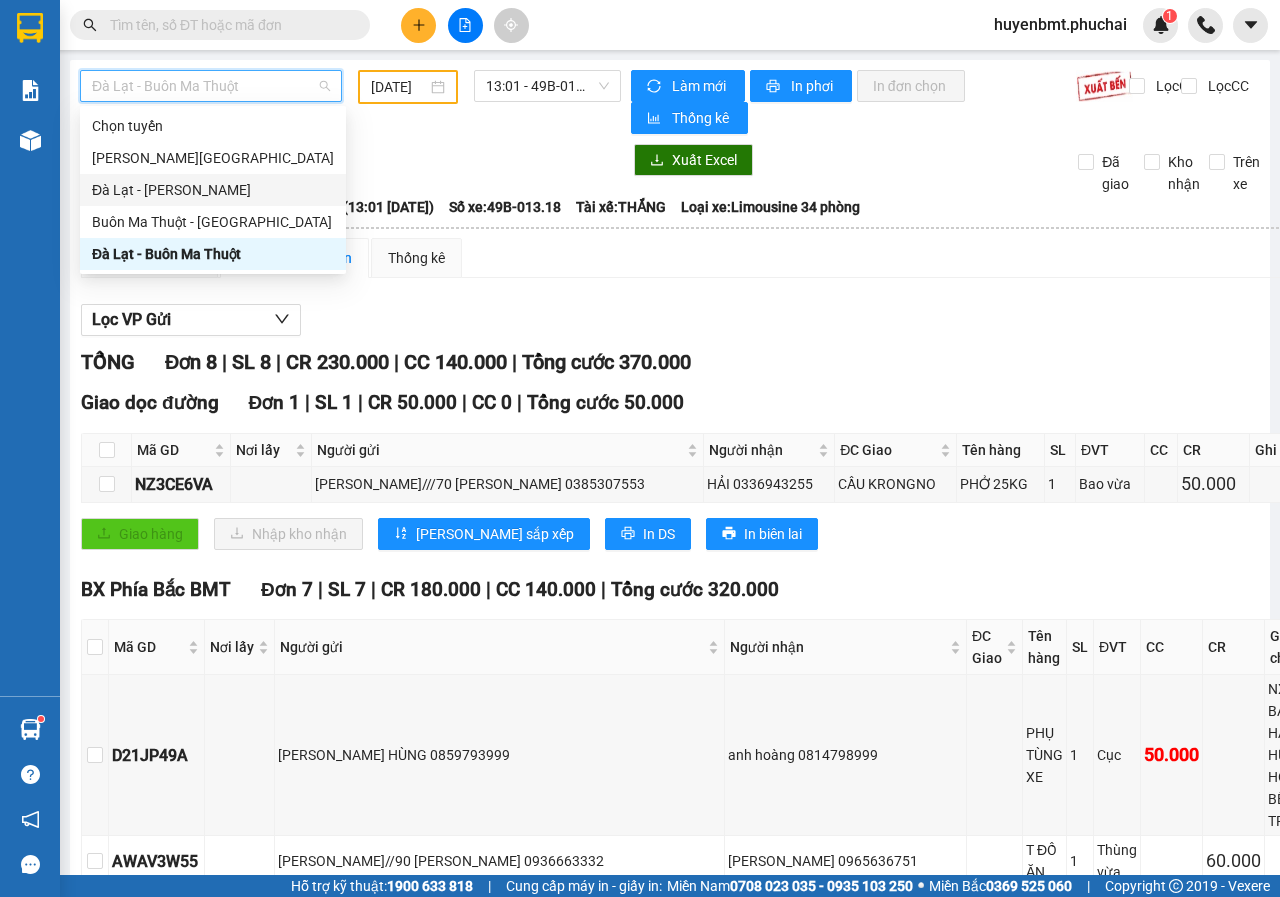 click on "Đà Lạt - [PERSON_NAME]" at bounding box center (213, 190) 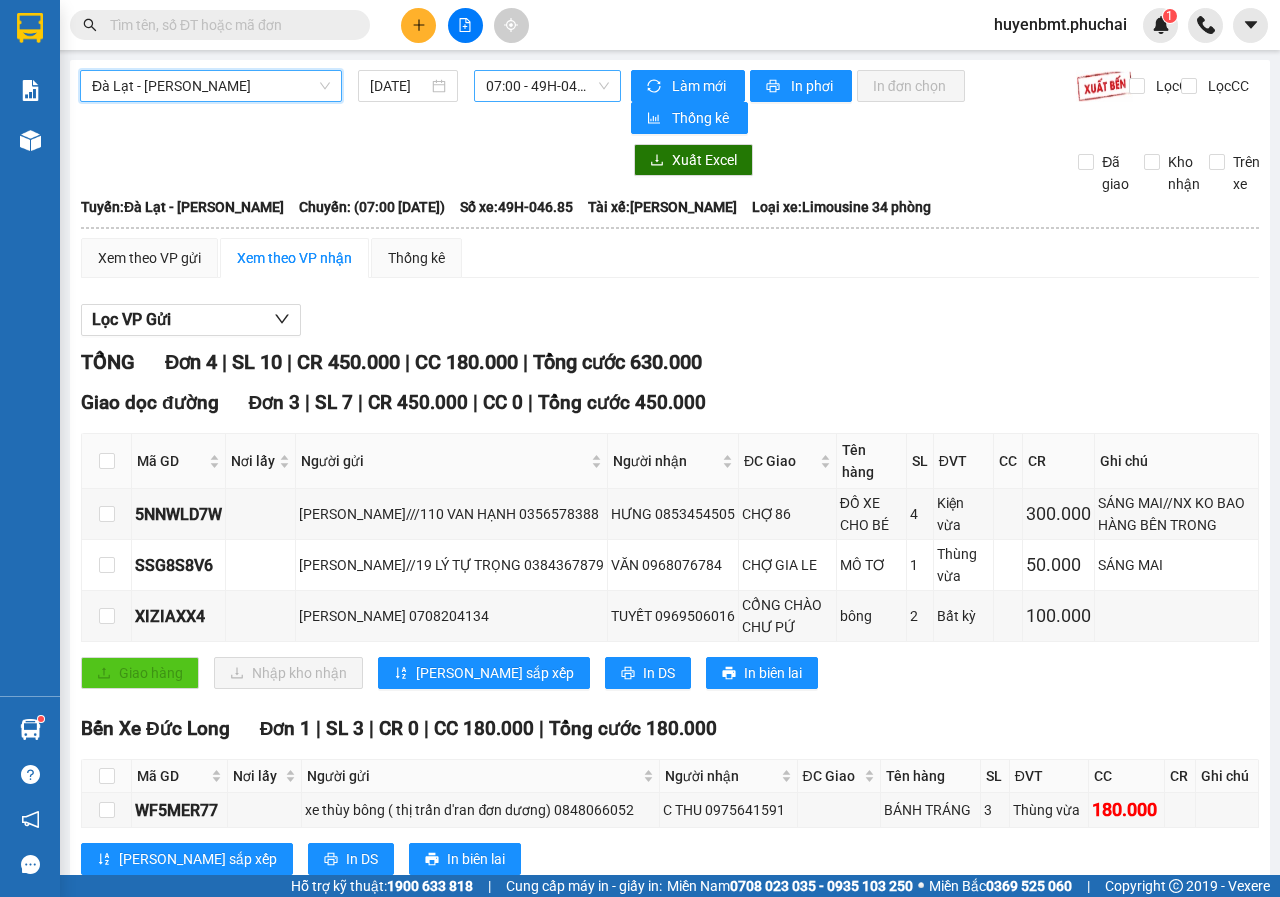 click on "07:00     - 49H-046.85" at bounding box center [547, 86] 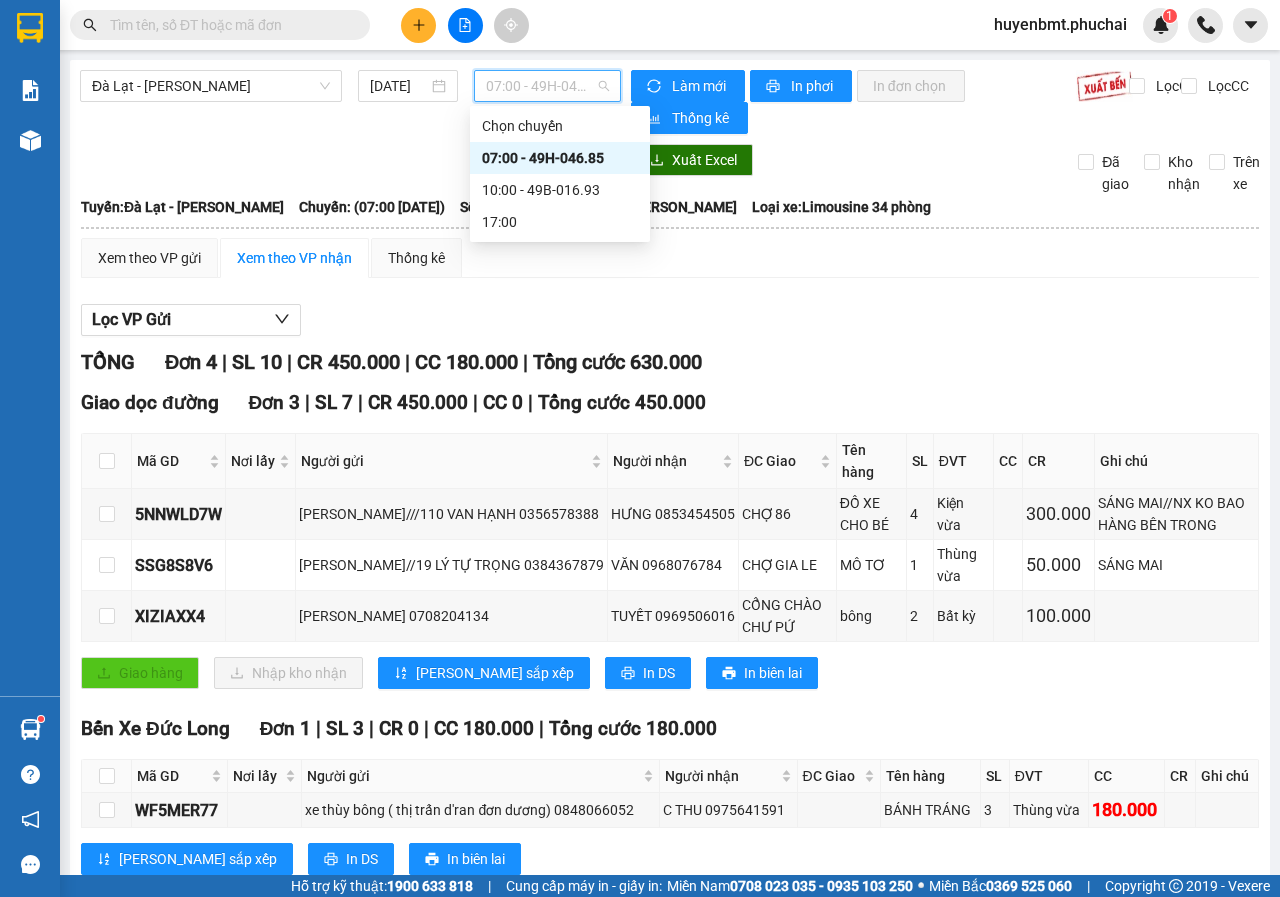 drag, startPoint x: 388, startPoint y: 90, endPoint x: 417, endPoint y: 200, distance: 113.758514 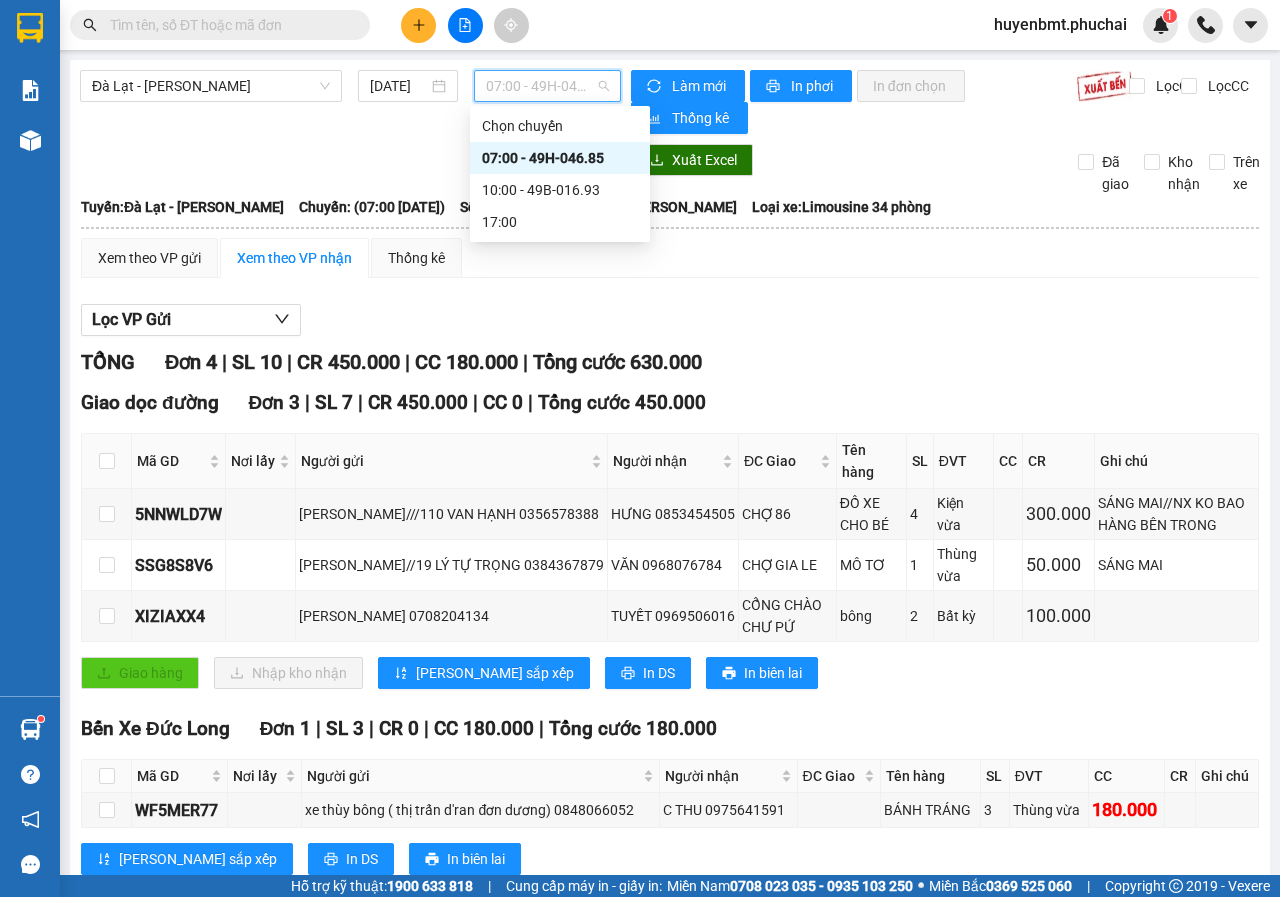 click on "[DATE]" at bounding box center [399, 86] 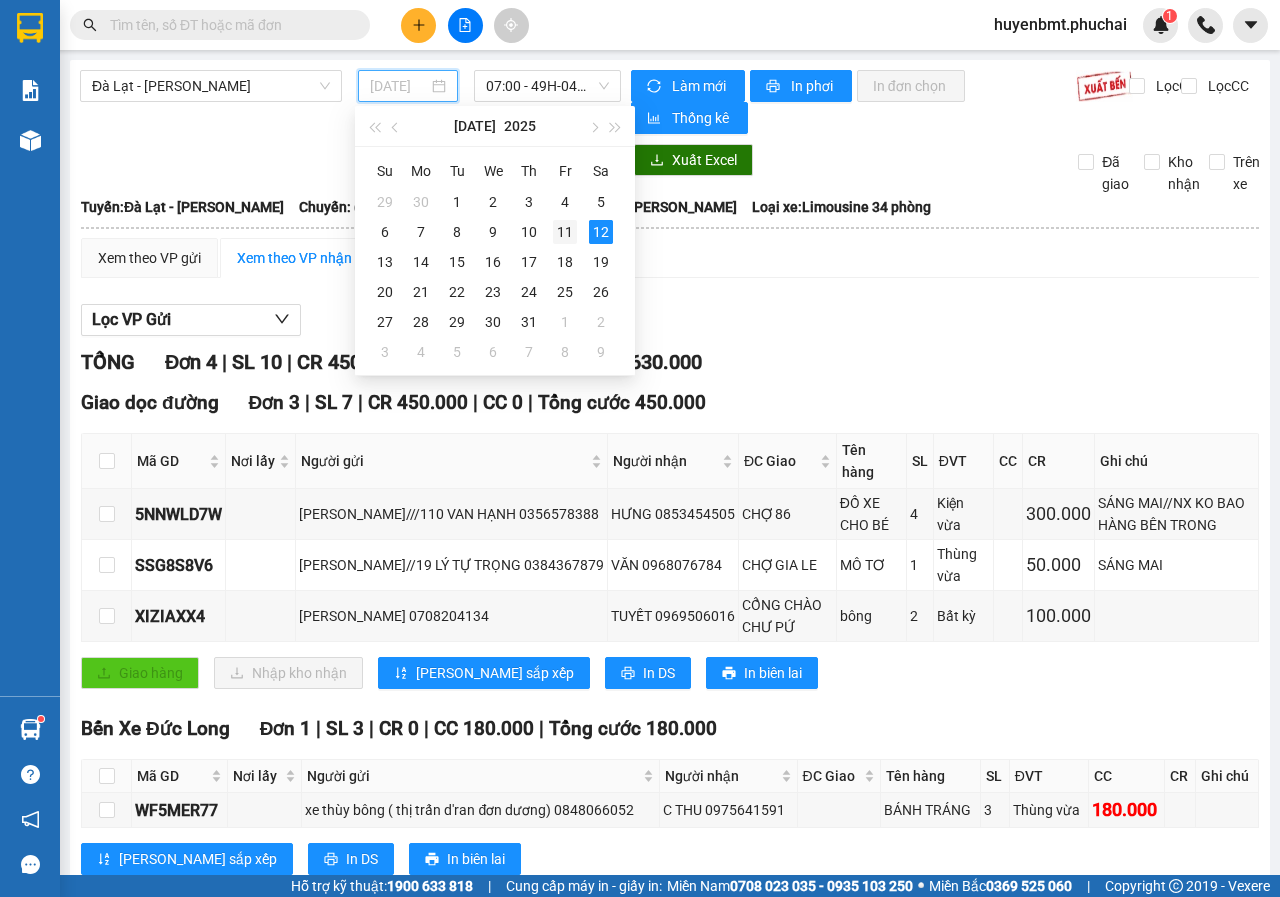 click on "11" at bounding box center [565, 232] 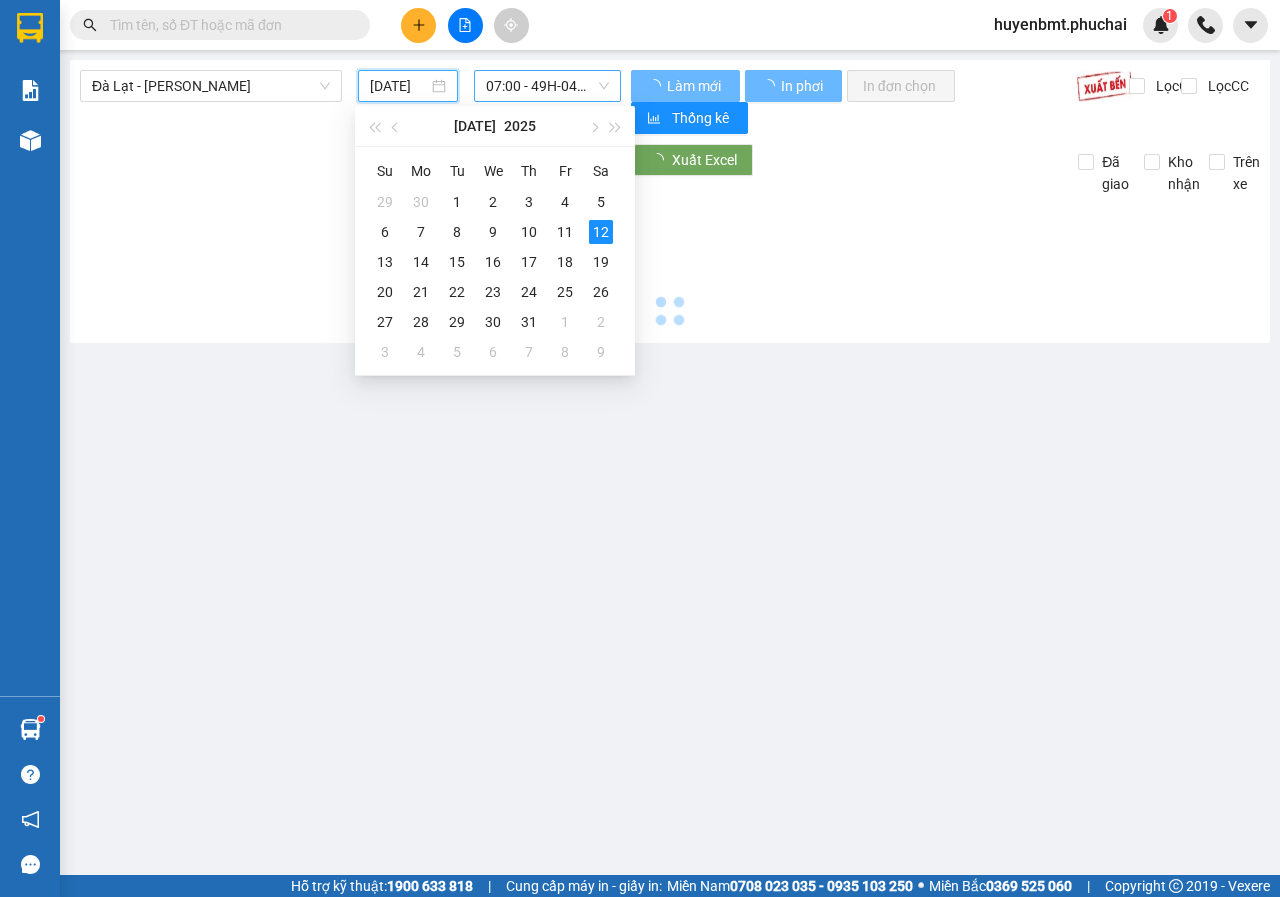 type on "[DATE]" 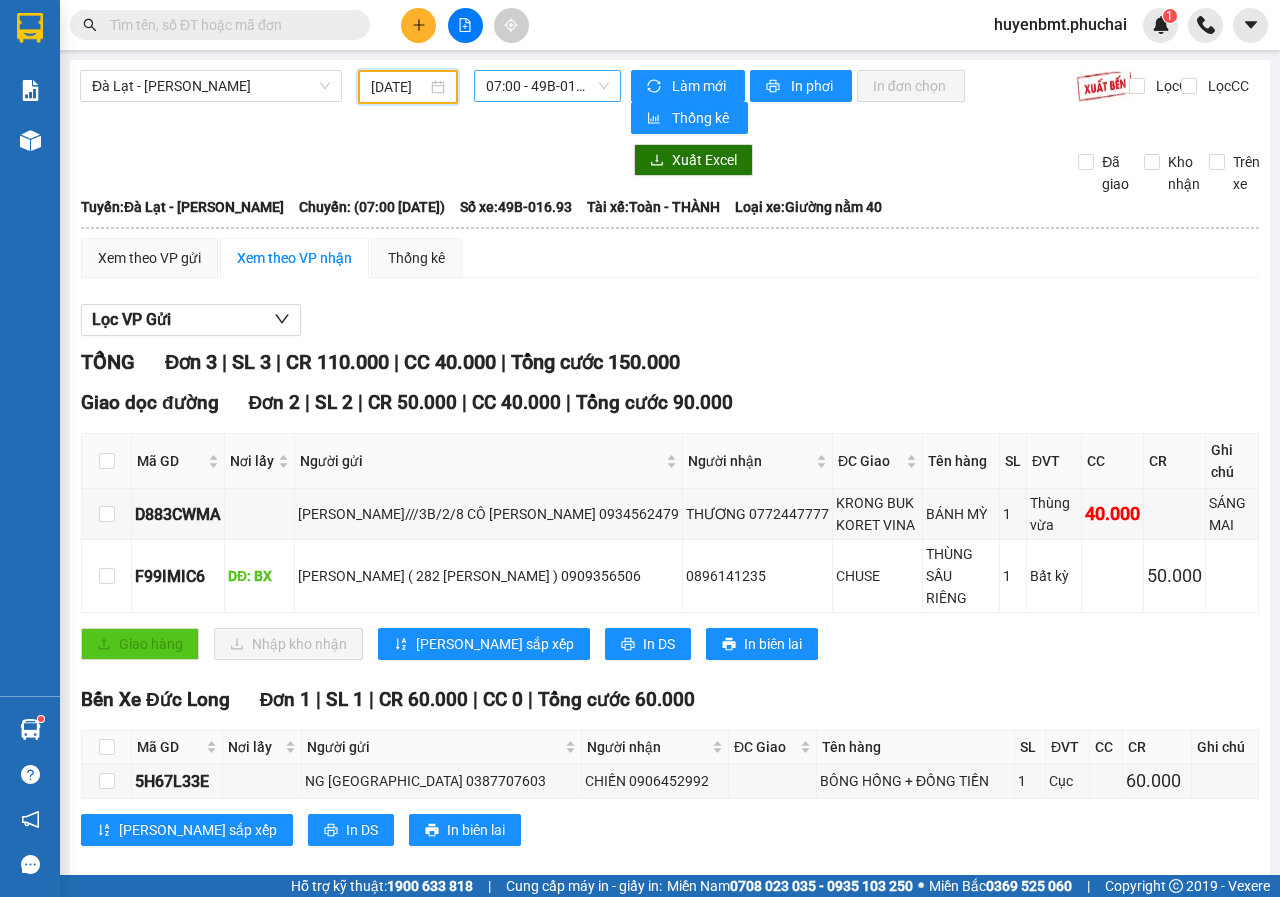 click on "07:00     - 49B-016.93" at bounding box center [547, 86] 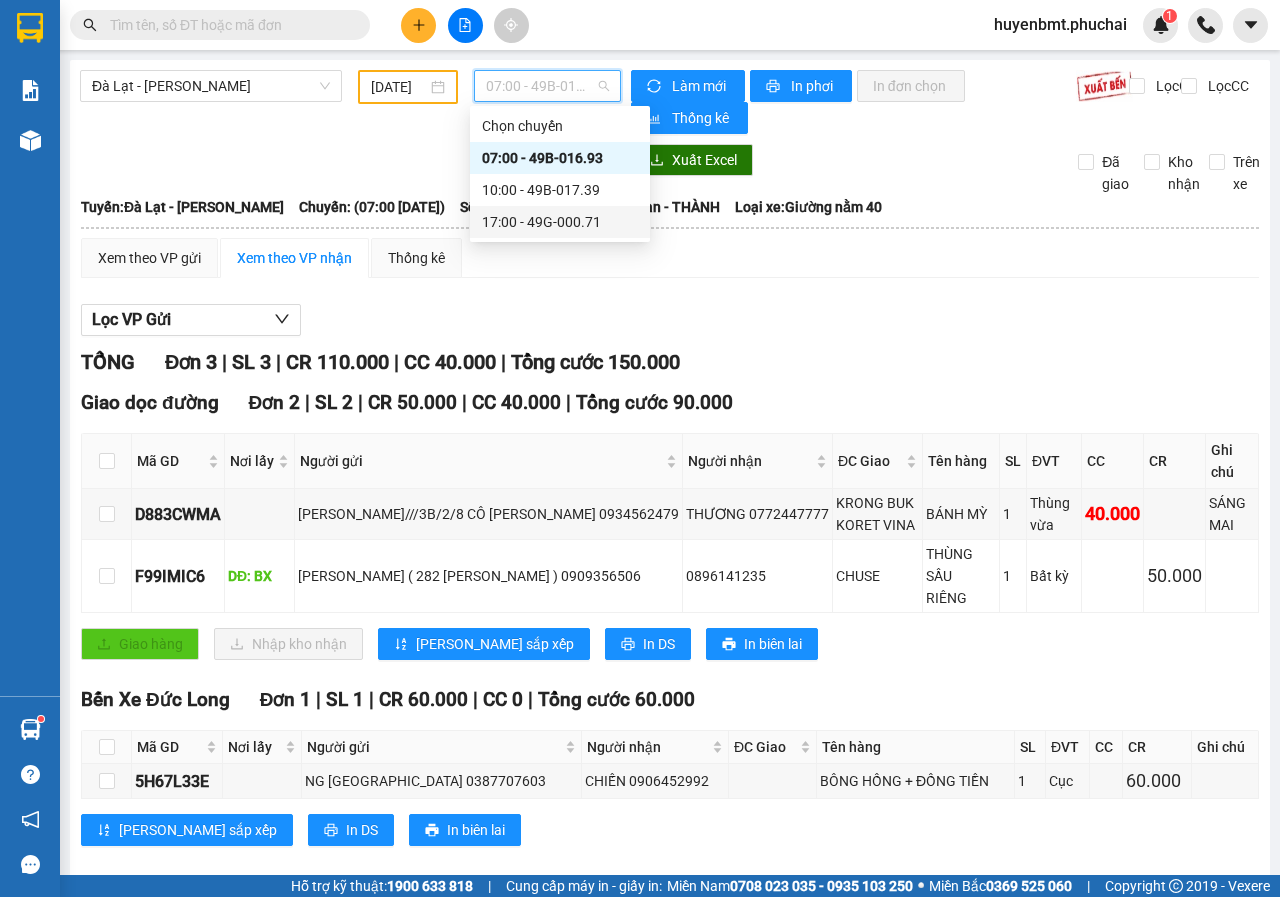 click on "17:00     - 49G-000.71" at bounding box center [560, 222] 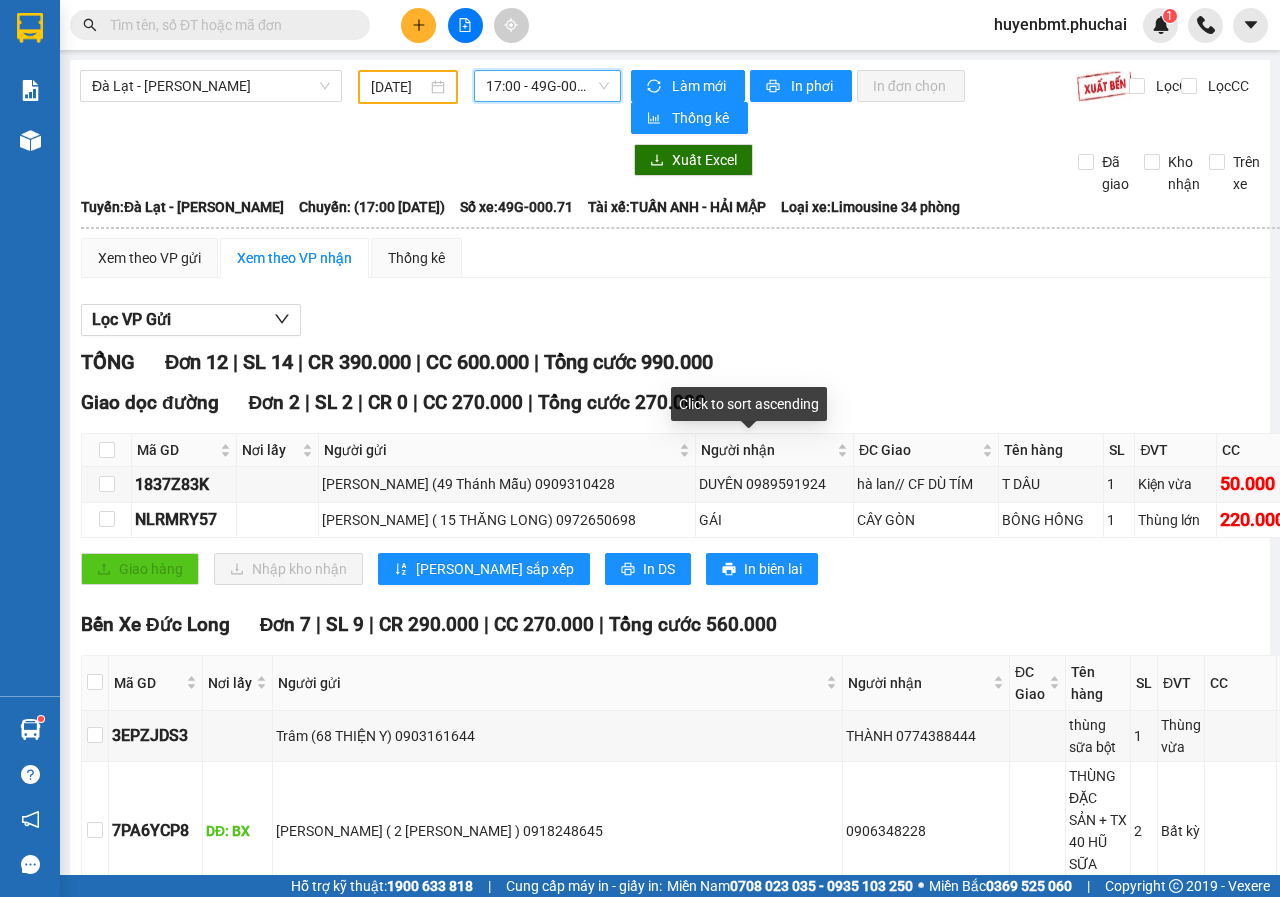 scroll, scrollTop: 700, scrollLeft: 0, axis: vertical 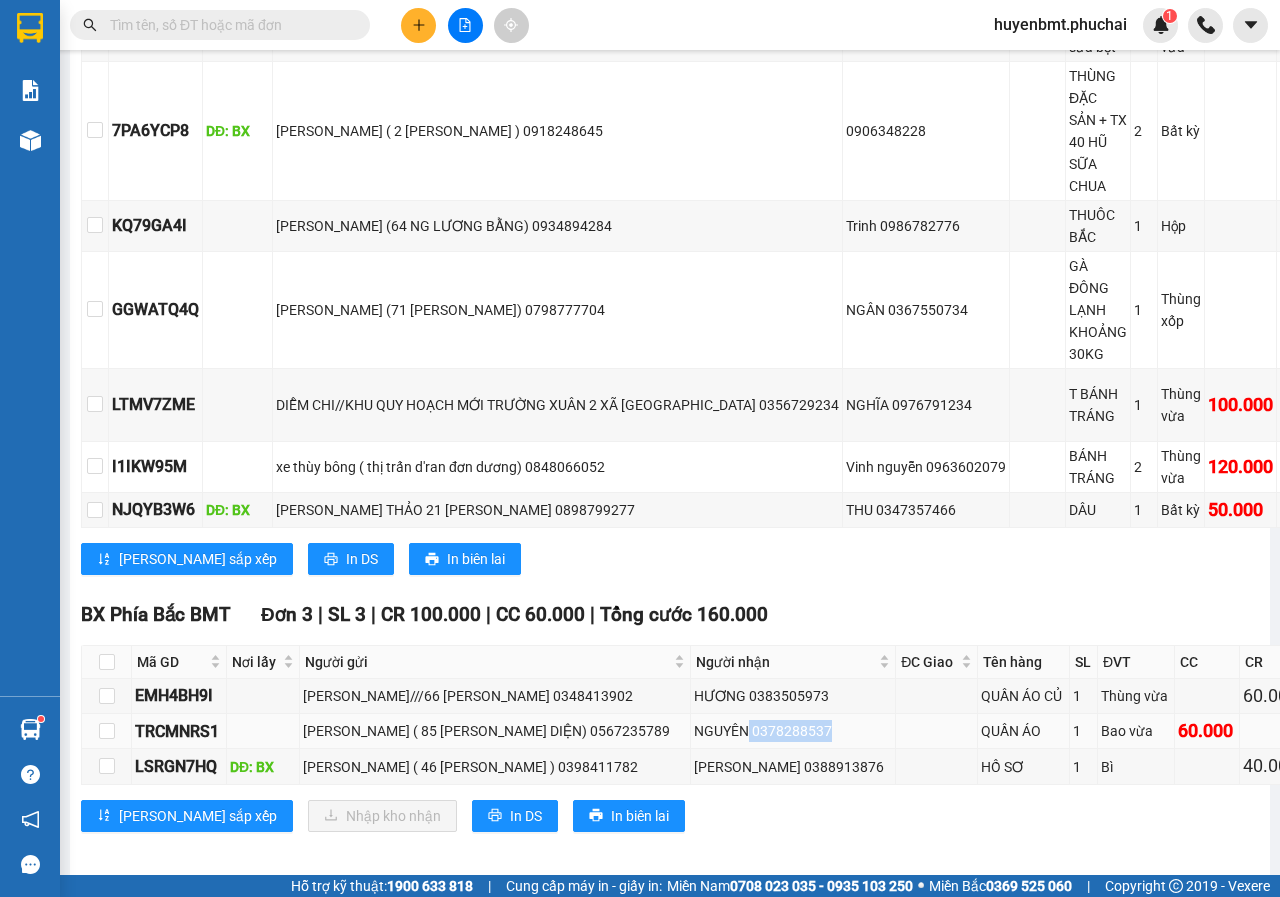 drag, startPoint x: 743, startPoint y: 735, endPoint x: 829, endPoint y: 734, distance: 86.00581 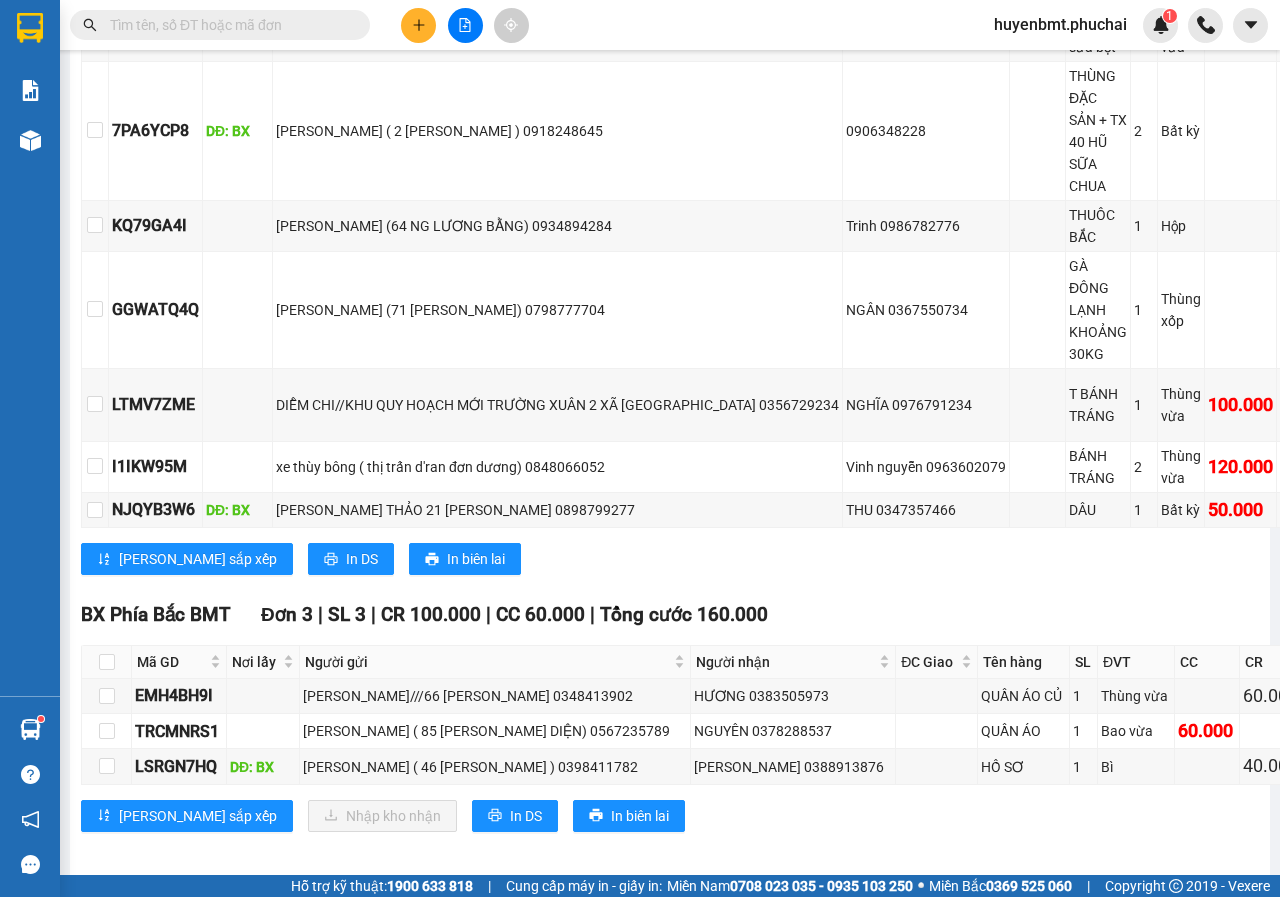 click on "[PERSON_NAME] sắp xếp Nhập kho nhận In DS In biên lai" at bounding box center [743, 816] 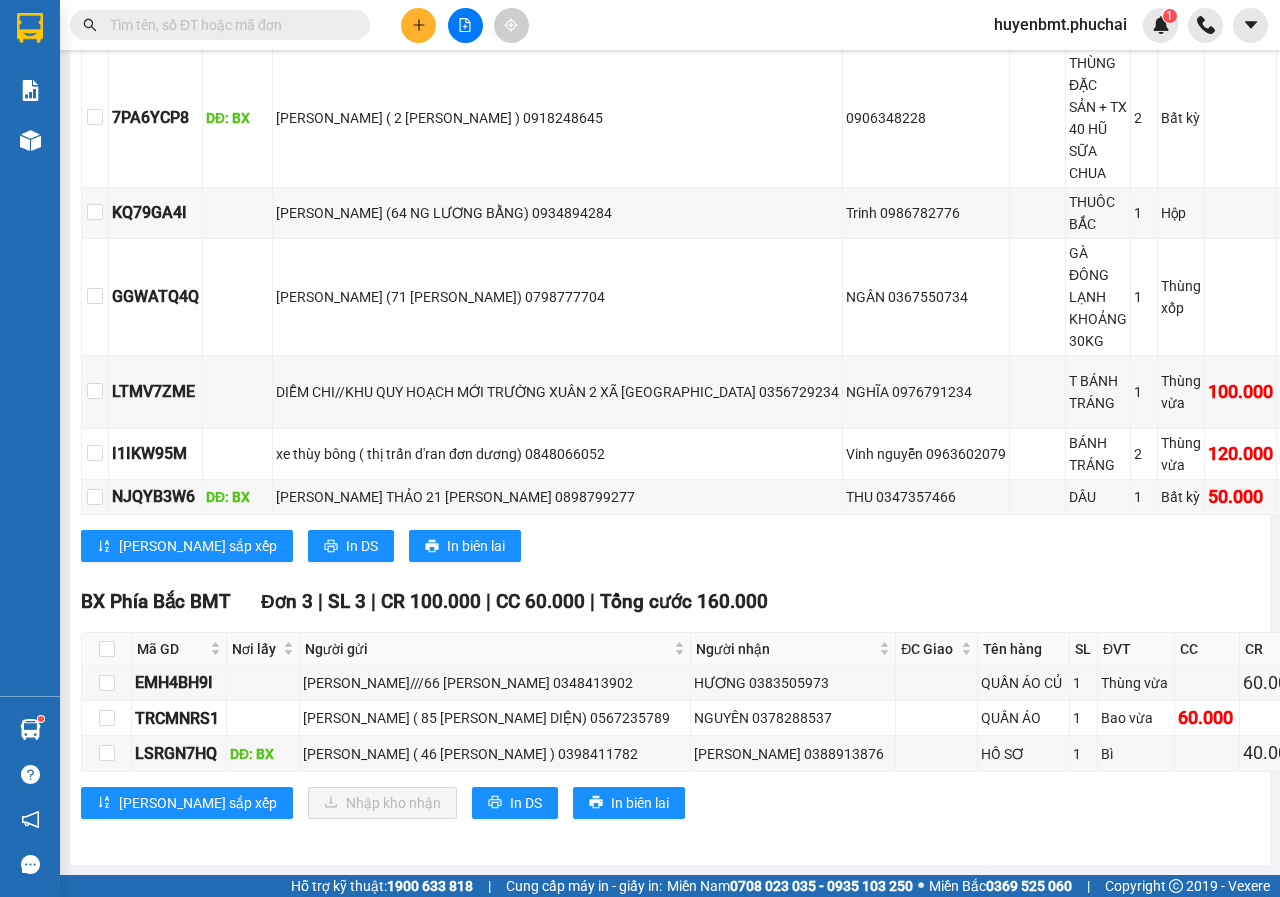 click on "BX Phía [GEOGRAPHIC_DATA]   3 | SL   3 | CR   100.000 | CC   60.000 | Tổng cước   160.000 Mã GD Nơi lấy Người gửi Người nhận ĐC Giao Tên hàng SL ĐVT CC CR Ghi chú Ký nhận                           EMH4BH9I [PERSON_NAME]///66 [PERSON_NAME] 0348413902 HƯƠNG 0383505973 QUẦN ÁO CỦ 1 Thùng vừa 60.000 TRCMNRS1 [PERSON_NAME] ( 85 TÔ VĨNH DIỆN)  0567235789 NGUYÊN 0378288537 QUẦN ÁO  1 Bao vừa 60.000 KO HỎI GT BN  LSRGN7HQ DĐ: [PERSON_NAME] ( 46 [PERSON_NAME] )  0398411782 [PERSON_NAME] 0388913876 HỒ SƠ 1 Bì 40.000 Lưu sắp xếp Nhập kho nhận In DS In biên [GEOGRAPHIC_DATA]   02636512512   73 Xô Viết [GEOGRAPHIC_DATA], P.7 BX Phía Bắc BMT  -  12:49 [DATE] [GEOGRAPHIC_DATA]:  [GEOGRAPHIC_DATA] - [PERSON_NAME]:   (17:00 [DATE]) Tài xế:  TUẤN ANH - HẢI MẬP   Số xe:  49G-000.71   Loại xe:  Limousine 34 phòng Mã GD Nơi lấy Người gửi Người nhận ĐC Giao Tên hàng SL ĐVT CC CR Ghi chú Đơn" at bounding box center [743, 710] 